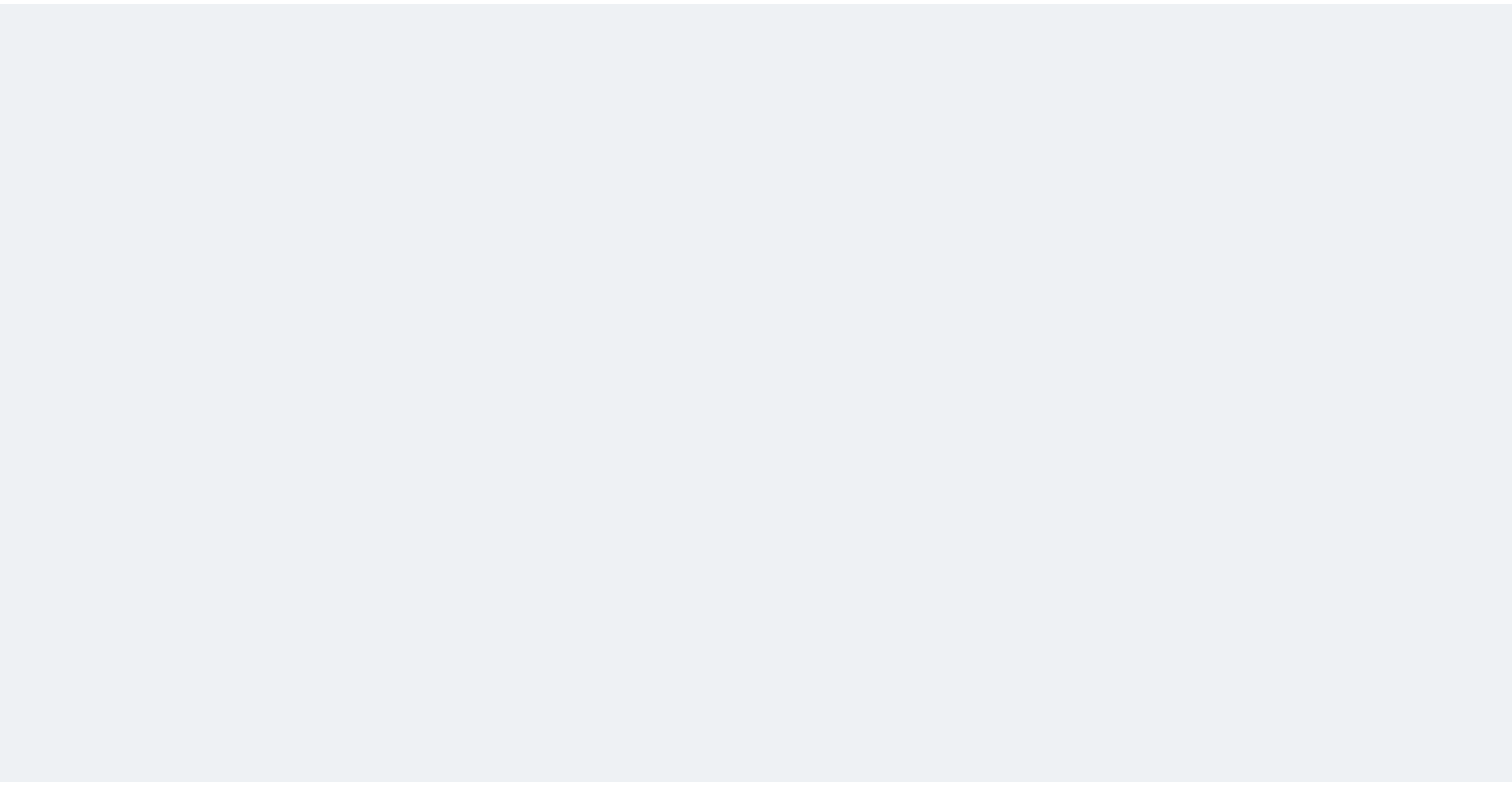 scroll, scrollTop: 0, scrollLeft: 0, axis: both 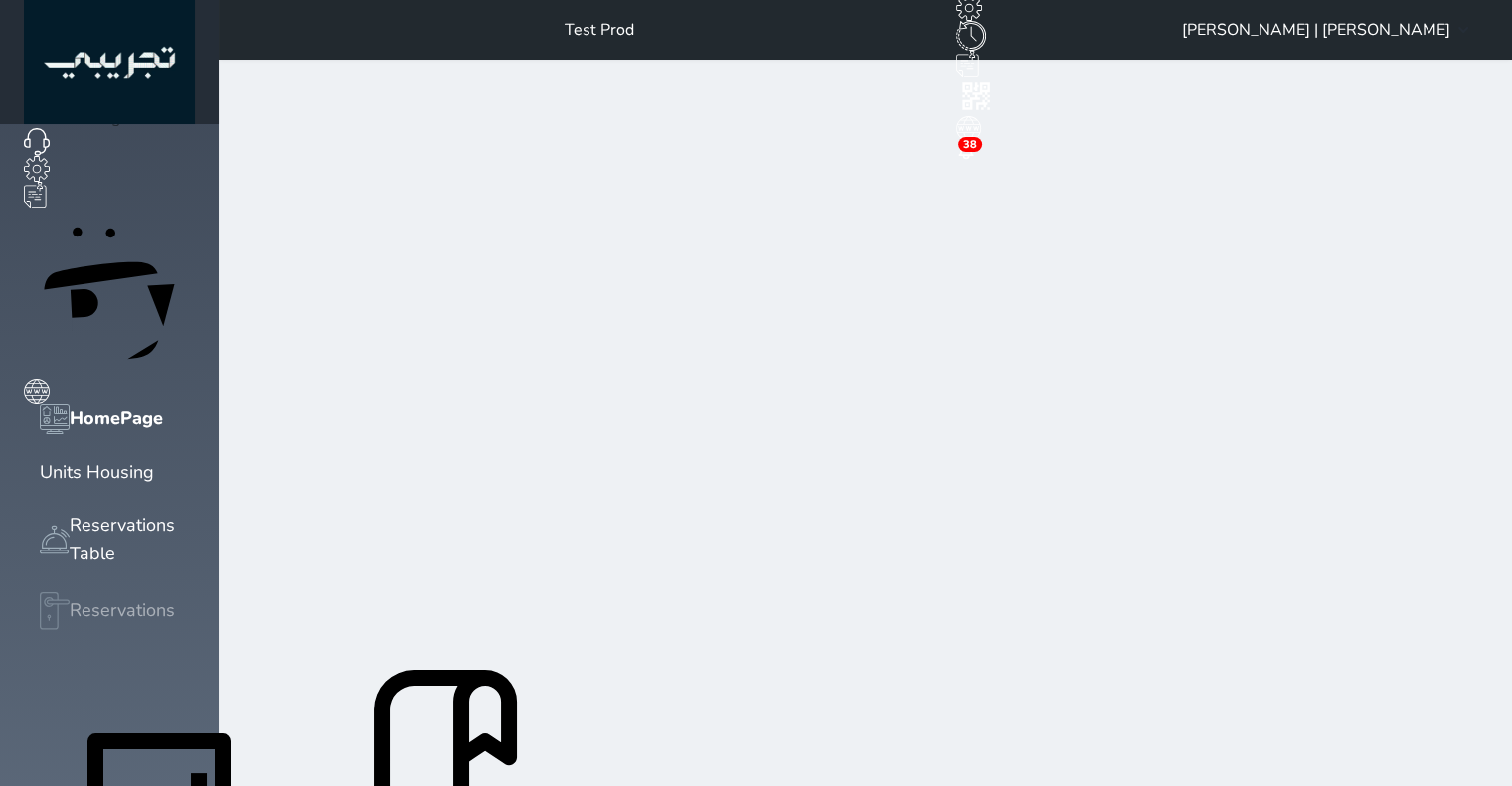 click on "Reservations" at bounding box center (122, 610) 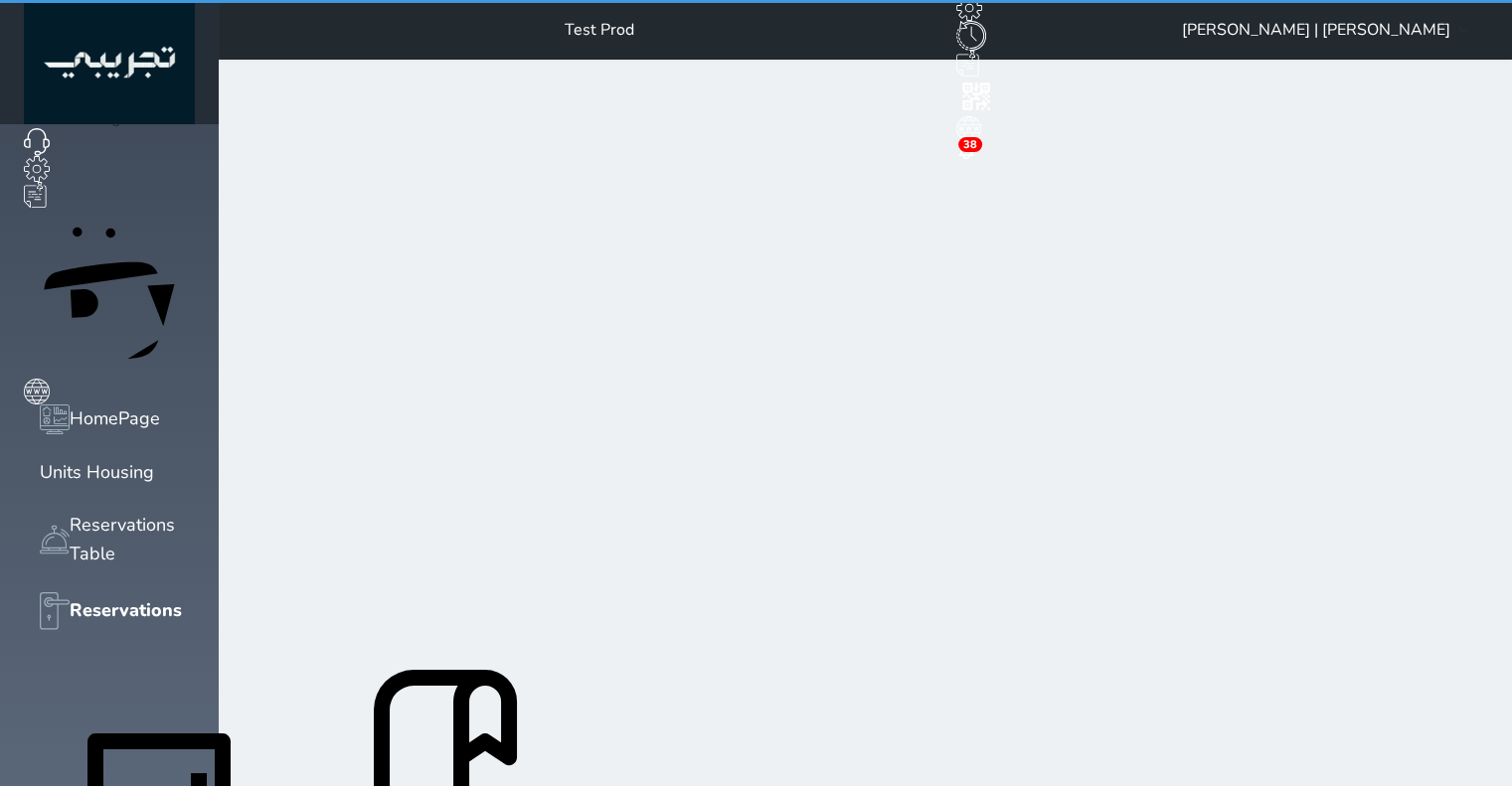 select on "open_all" 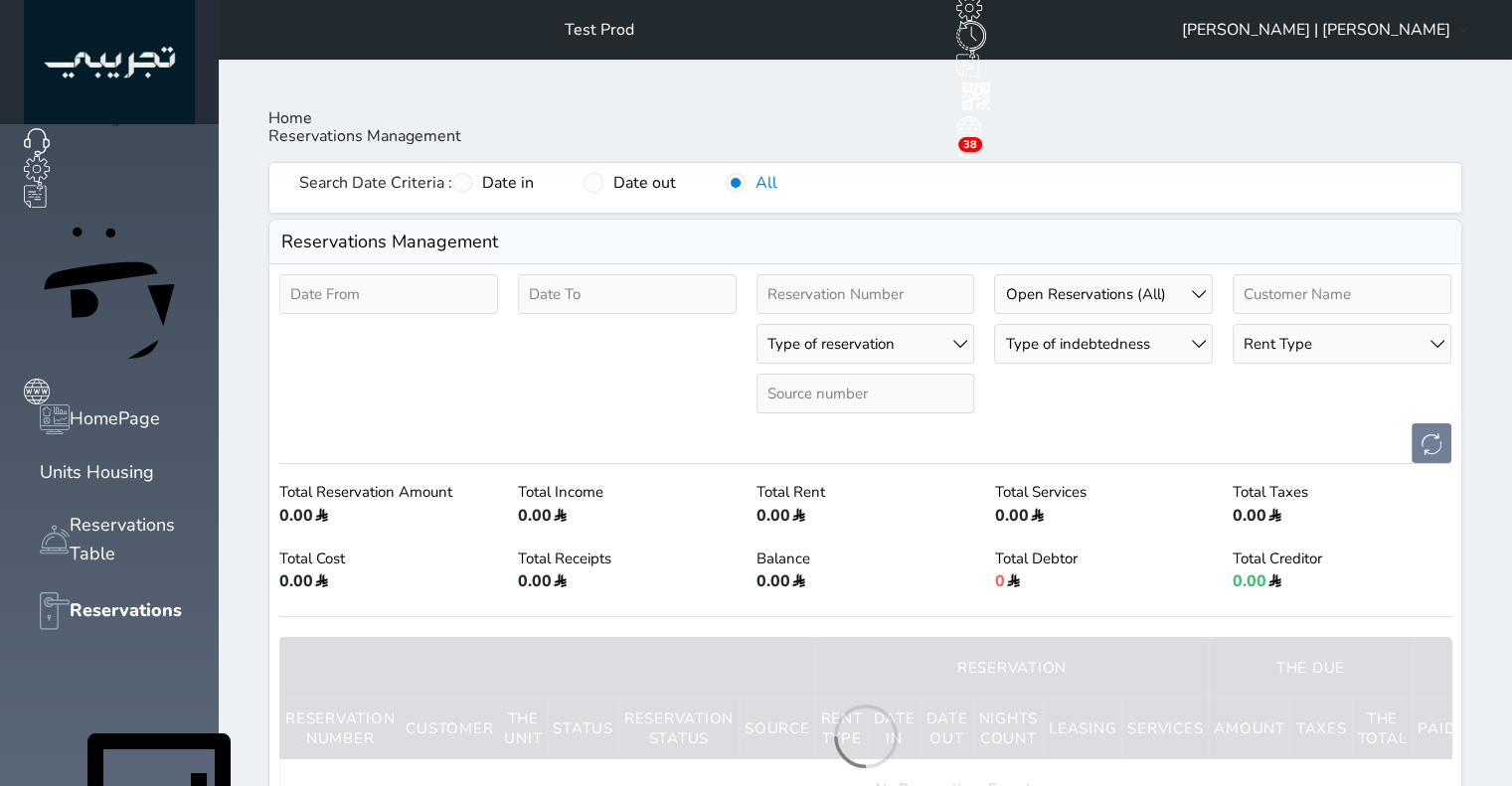 click at bounding box center (866, 294) 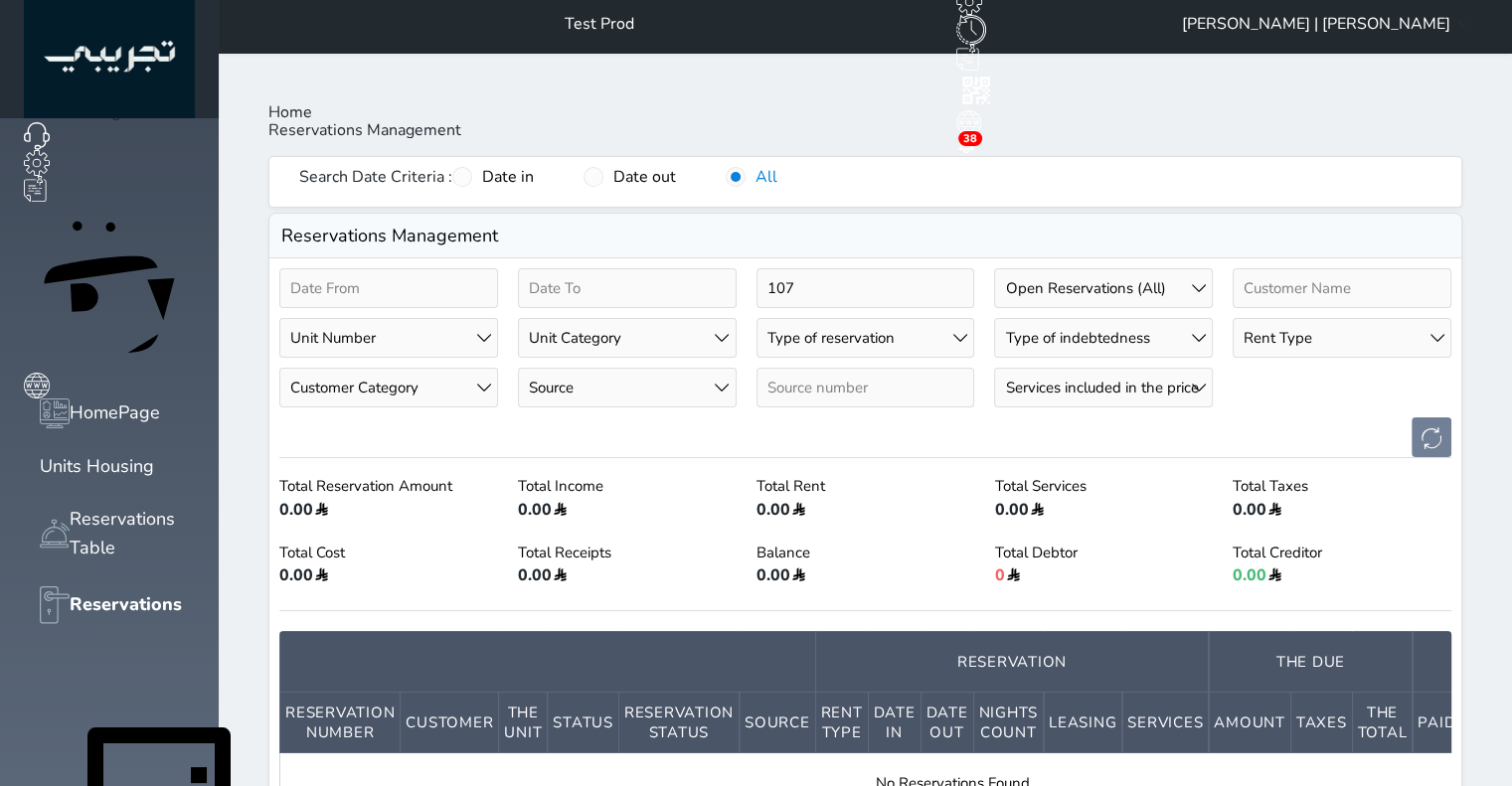 scroll, scrollTop: 0, scrollLeft: 0, axis: both 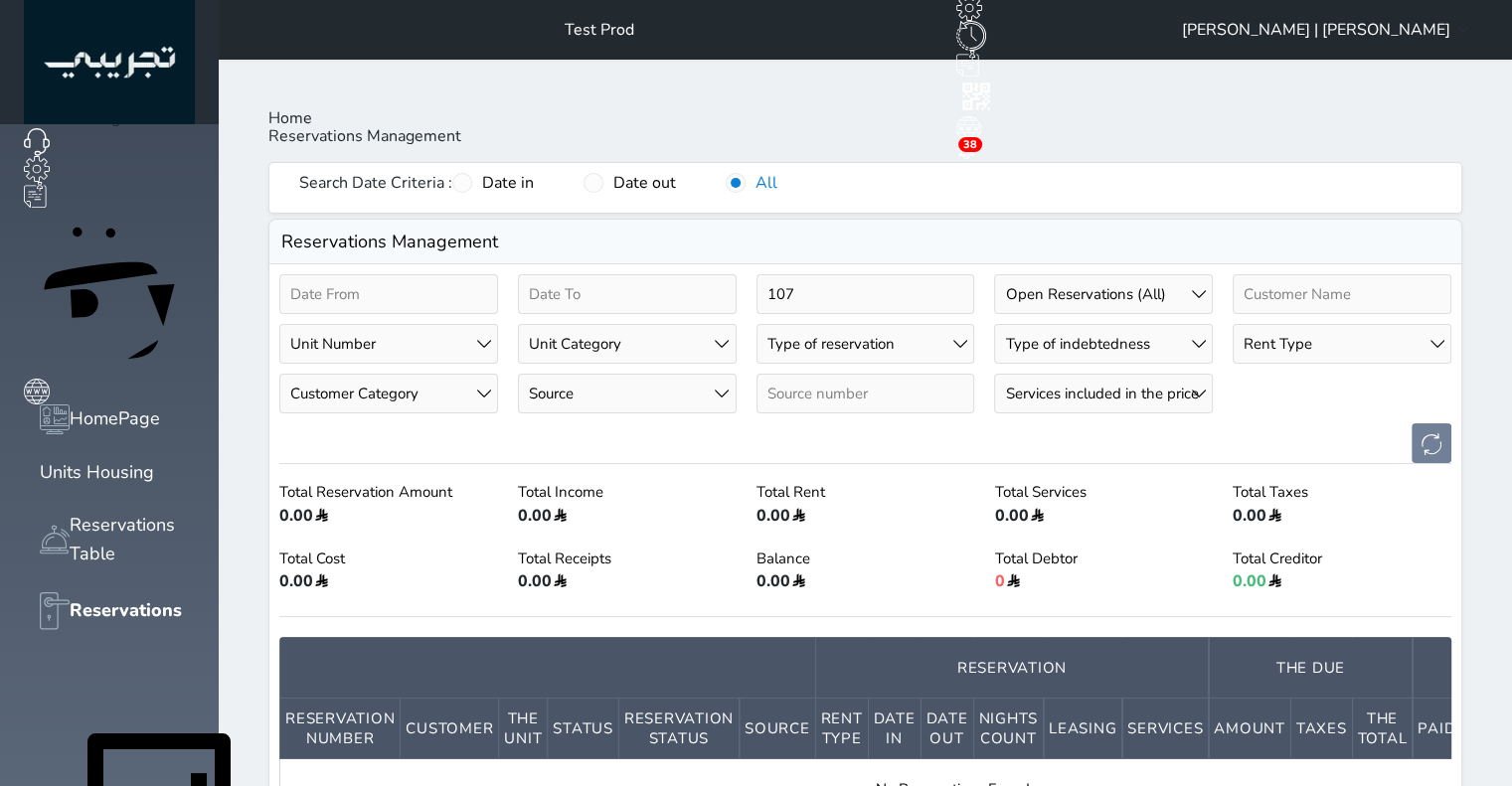 drag, startPoint x: 755, startPoint y: 242, endPoint x: 699, endPoint y: 242, distance: 56 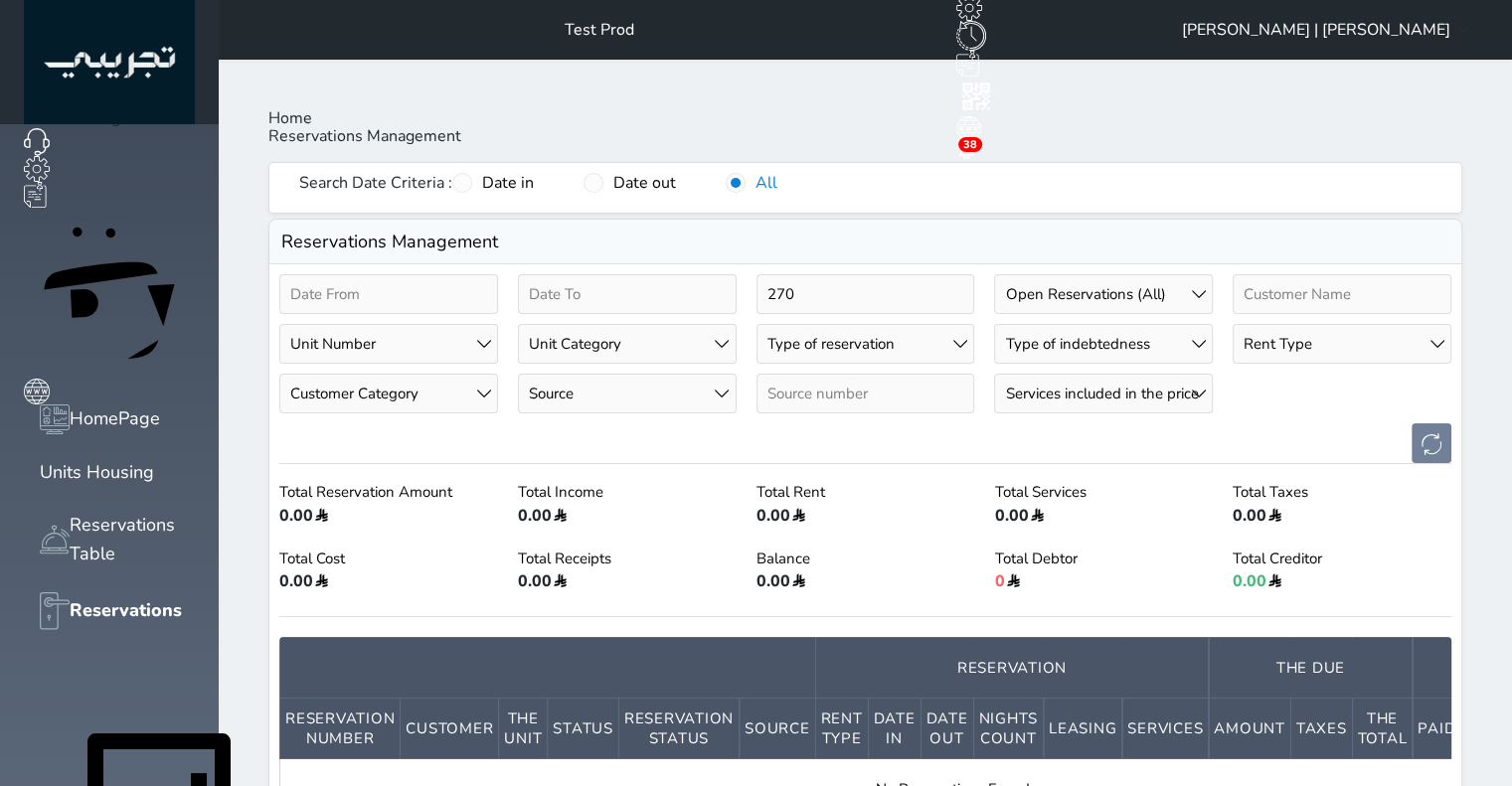 type on "270" 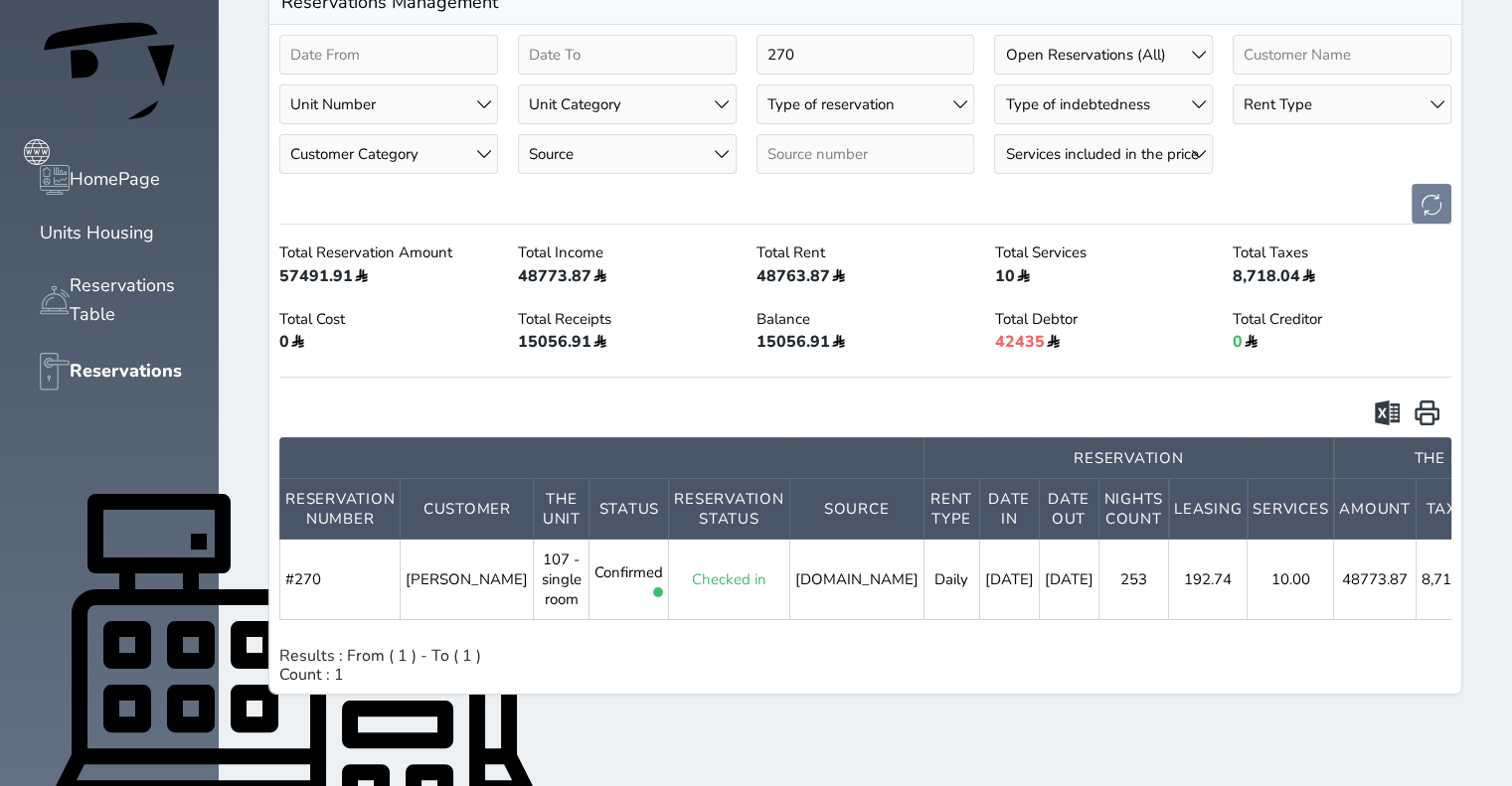 scroll, scrollTop: 298, scrollLeft: 0, axis: vertical 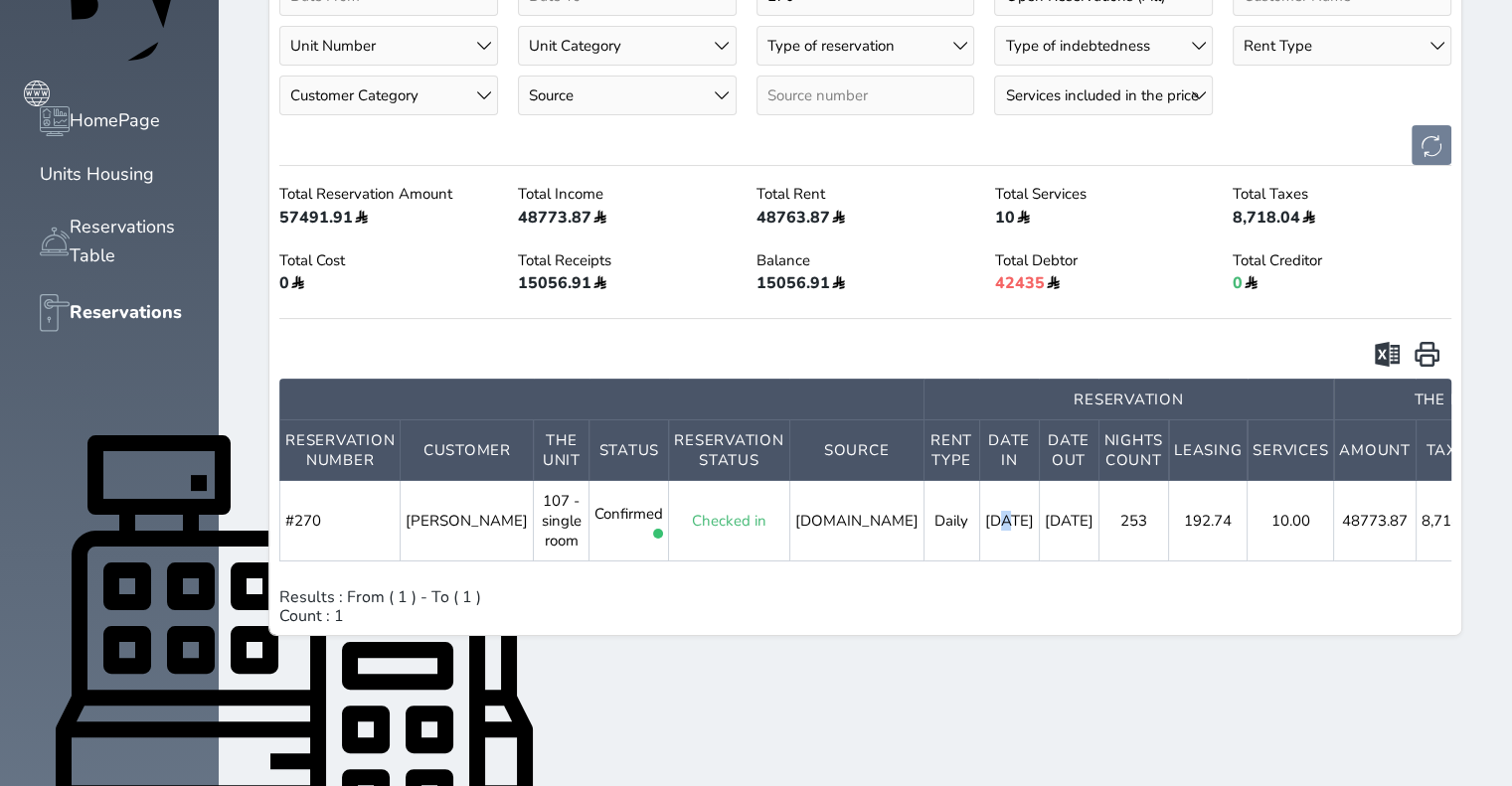 click on "[DATE]" at bounding box center [1009, 521] 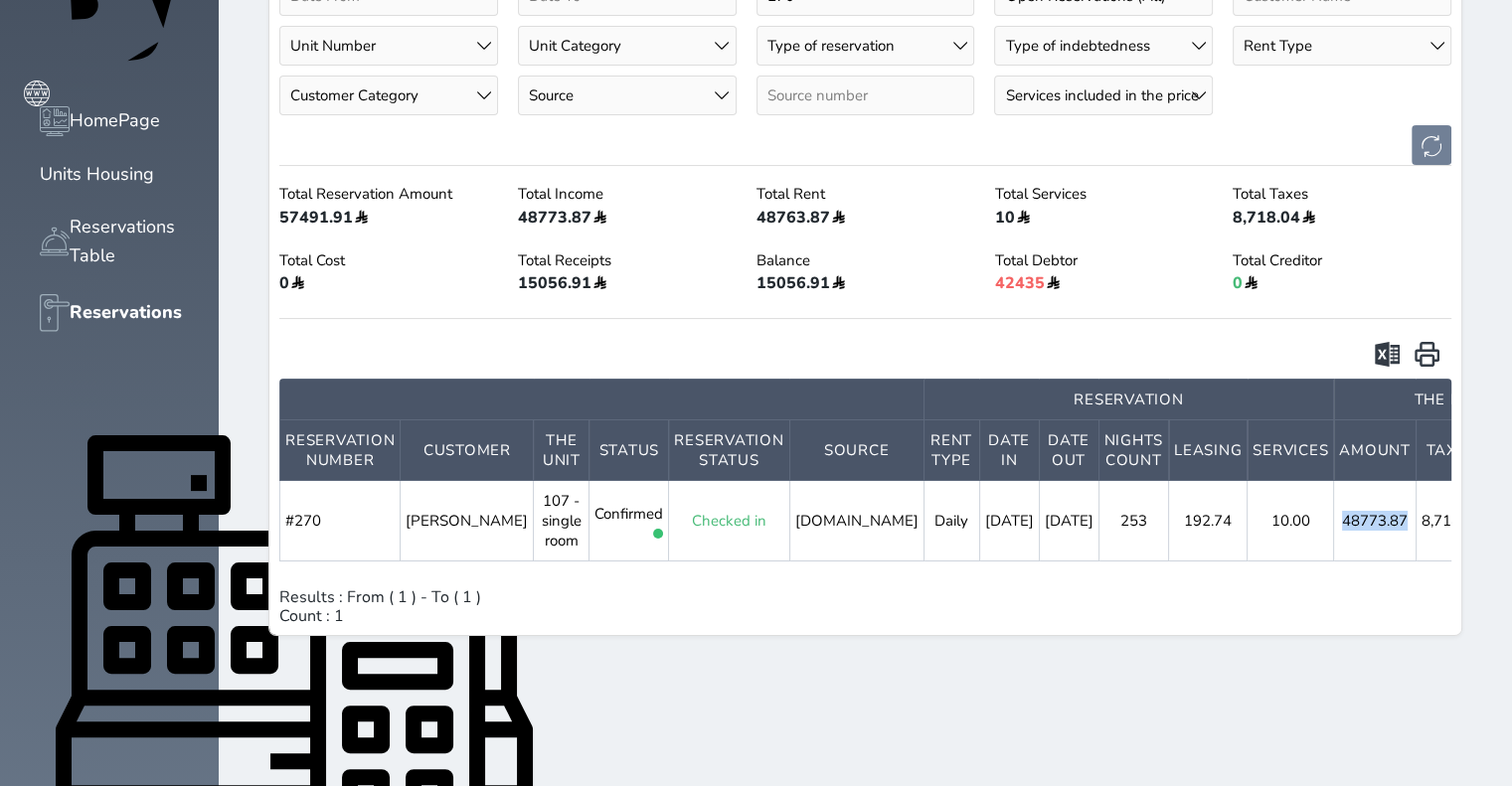 drag, startPoint x: 1172, startPoint y: 467, endPoint x: 1236, endPoint y: 466, distance: 64.00781 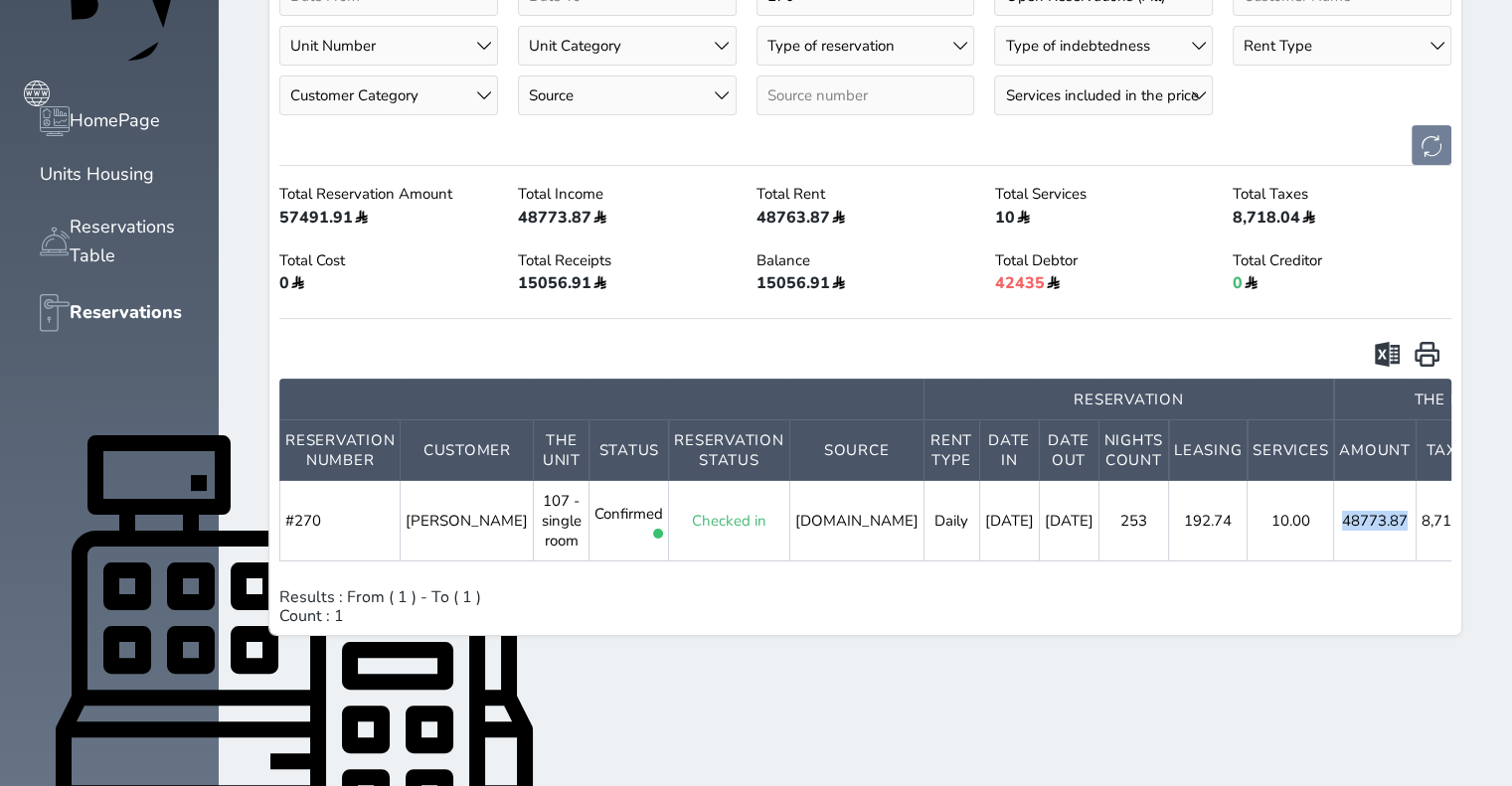 click on "48773.87" at bounding box center (1375, 521) 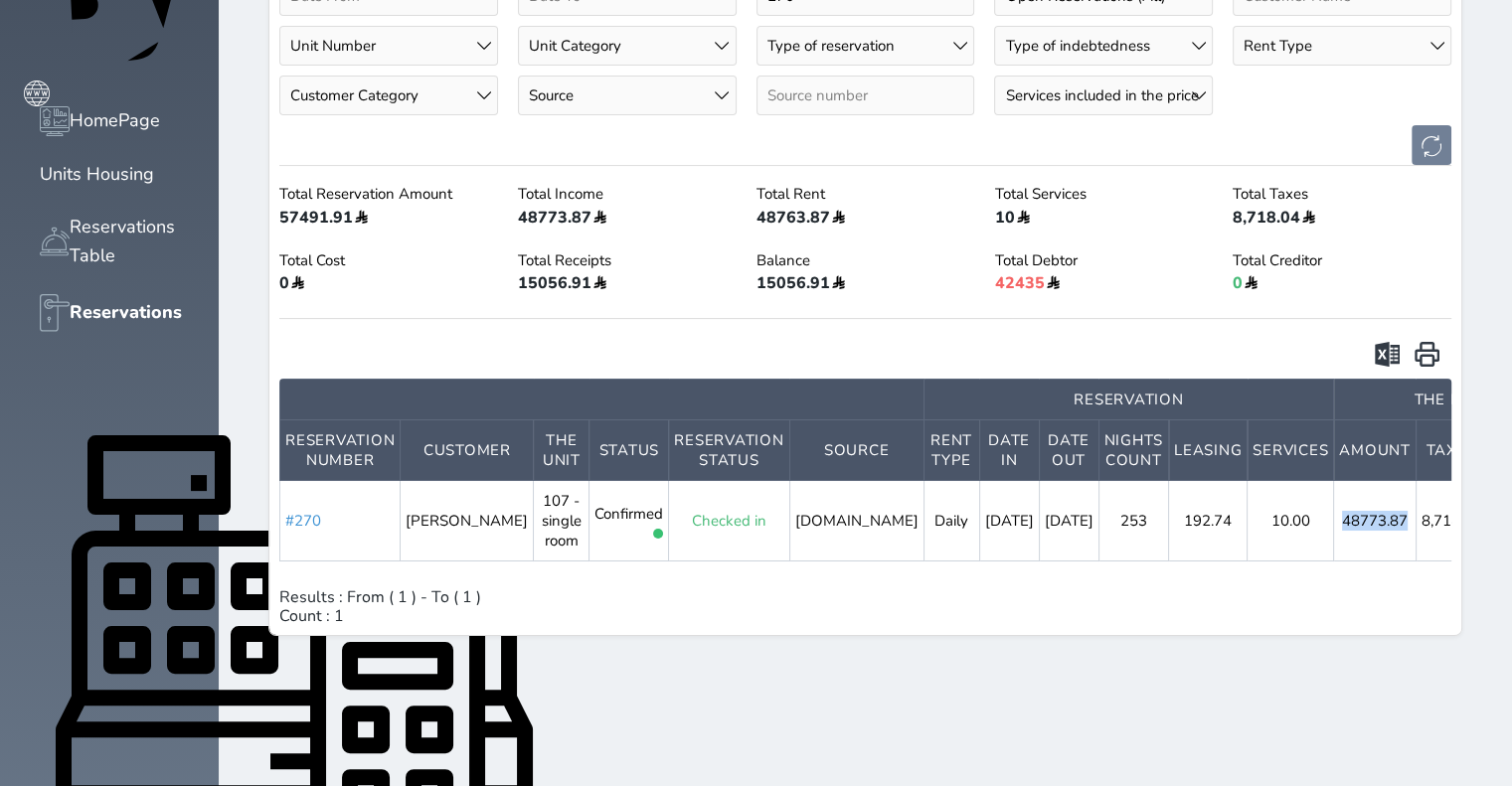 click on "#270" at bounding box center (303, 521) 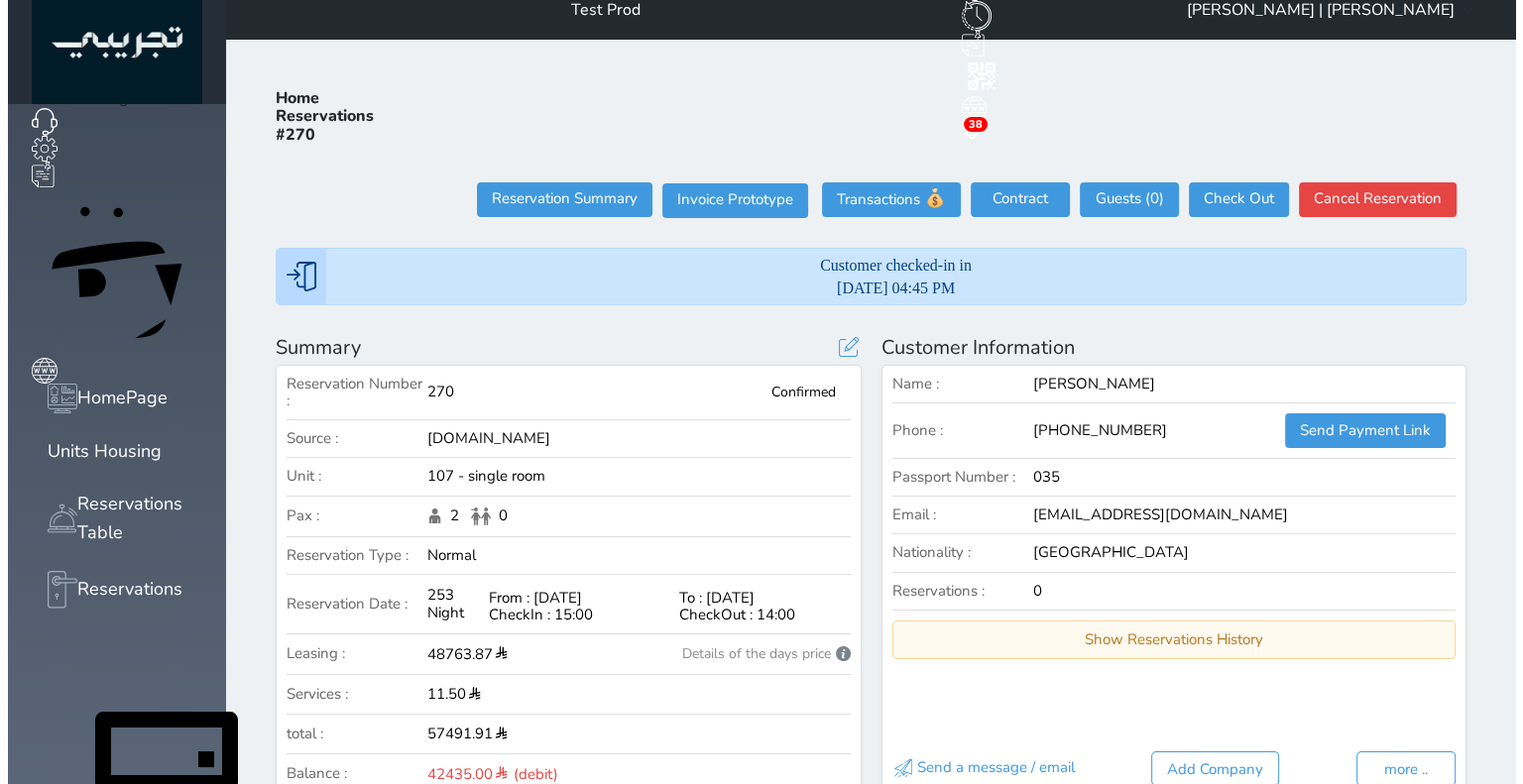 scroll, scrollTop: 0, scrollLeft: 0, axis: both 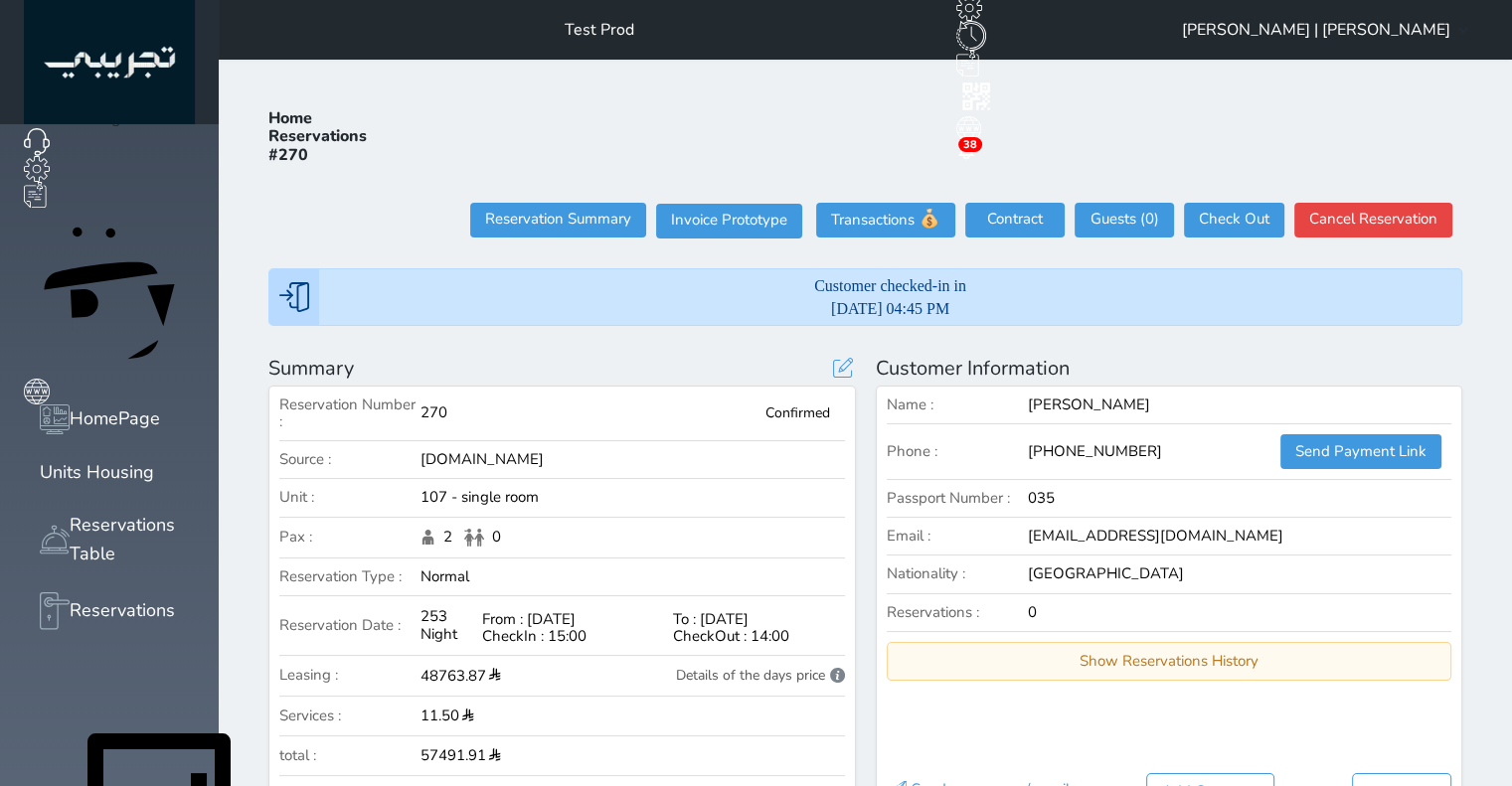 click on "Details of the days price" at bounding box center (760, 676) 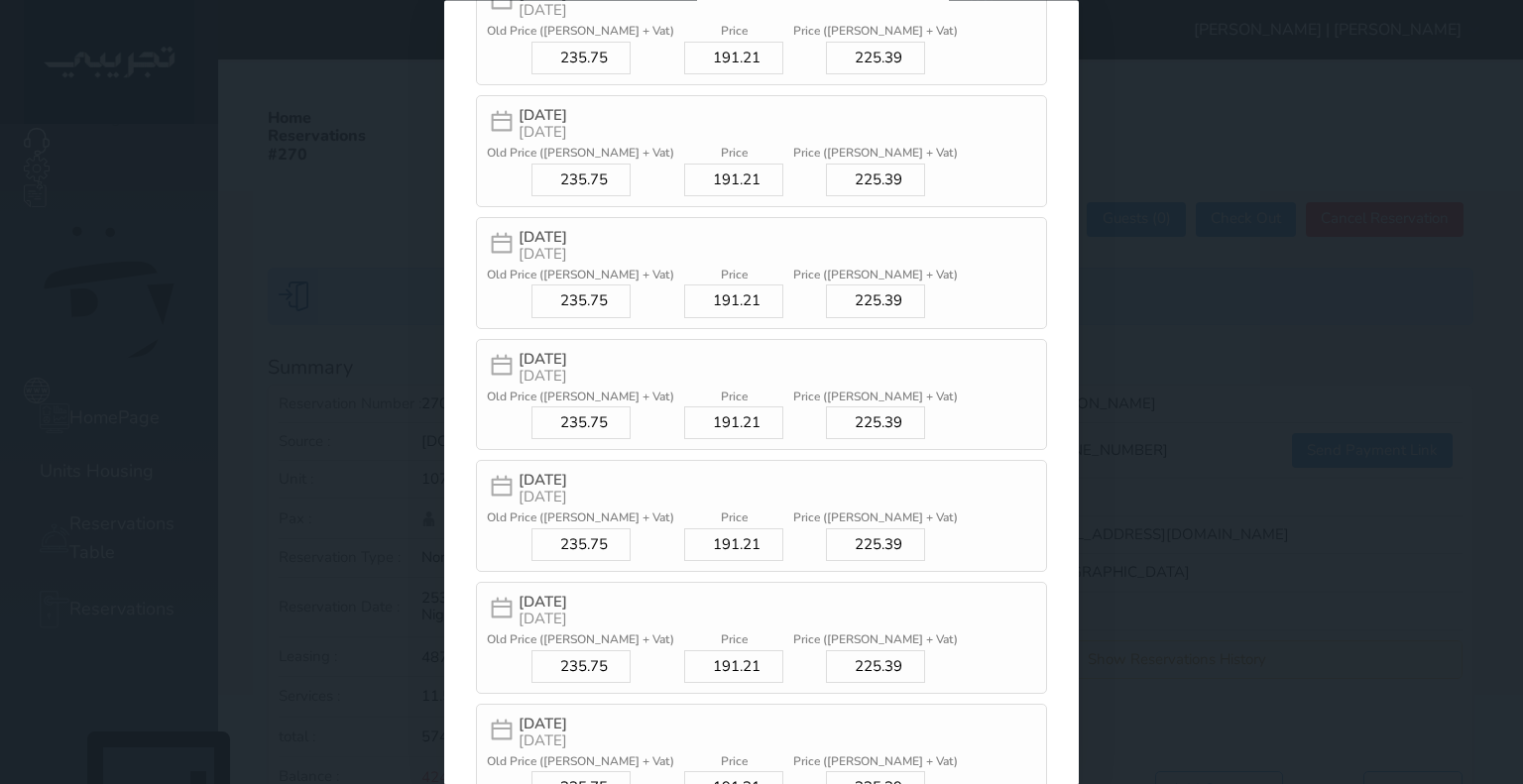 scroll, scrollTop: 21202, scrollLeft: 0, axis: vertical 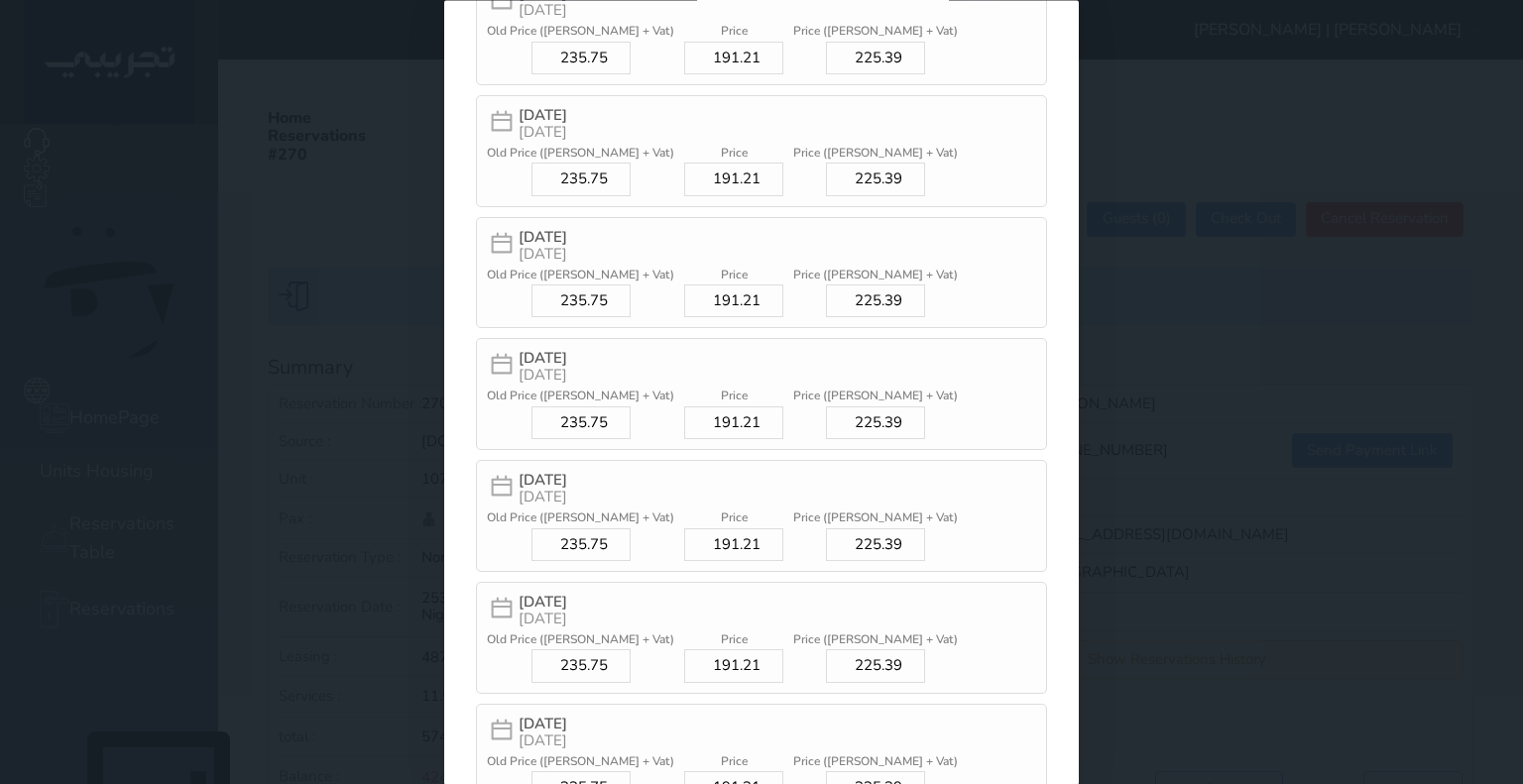 click on "Details of the days price                   [DATE]   Old Price ([PERSON_NAME] + Vat)   235.75   Price   191.21   Price (Ewa + Vat)   225.39   [DATE]   Old Price (Ewa + Vat)   235.75   Price   191.21   Price ([PERSON_NAME] + Vat)   225.39   [DATE]   Old Price (Ewa + Vat)   235.75   Price   191.21   Price ([PERSON_NAME] + Vat)   225.39   [DATE]   Old Price ([PERSON_NAME] + Vat)   235.75   Price   191.21   Price ([PERSON_NAME] + Vat)   225.39   [DATE]   Old Price (Ewa + Vat)   235.75   Price   191.21   Price ([PERSON_NAME] + Vat)   225.39   [DATE]   Old Price ([PERSON_NAME] + Vat)   235.75   Price   191.21   Price (Ewa + Vat)   225.39   [DATE]   Old Price (Ewa + Vat)   235.75   Price   191.21   Price ([PERSON_NAME] + Vat)   225.39   [DATE]   Old Price (Ewa + Vat)   235.75   Price   191.21   Price ([PERSON_NAME] + Vat)   225.39   [DATE]   Old Price (Ewa + Vat)   235.75   Price   191.21   Price ([PERSON_NAME] + Vat)   225.39   [DATE]   Old Price ([PERSON_NAME] + Vat)" at bounding box center (762, 392) 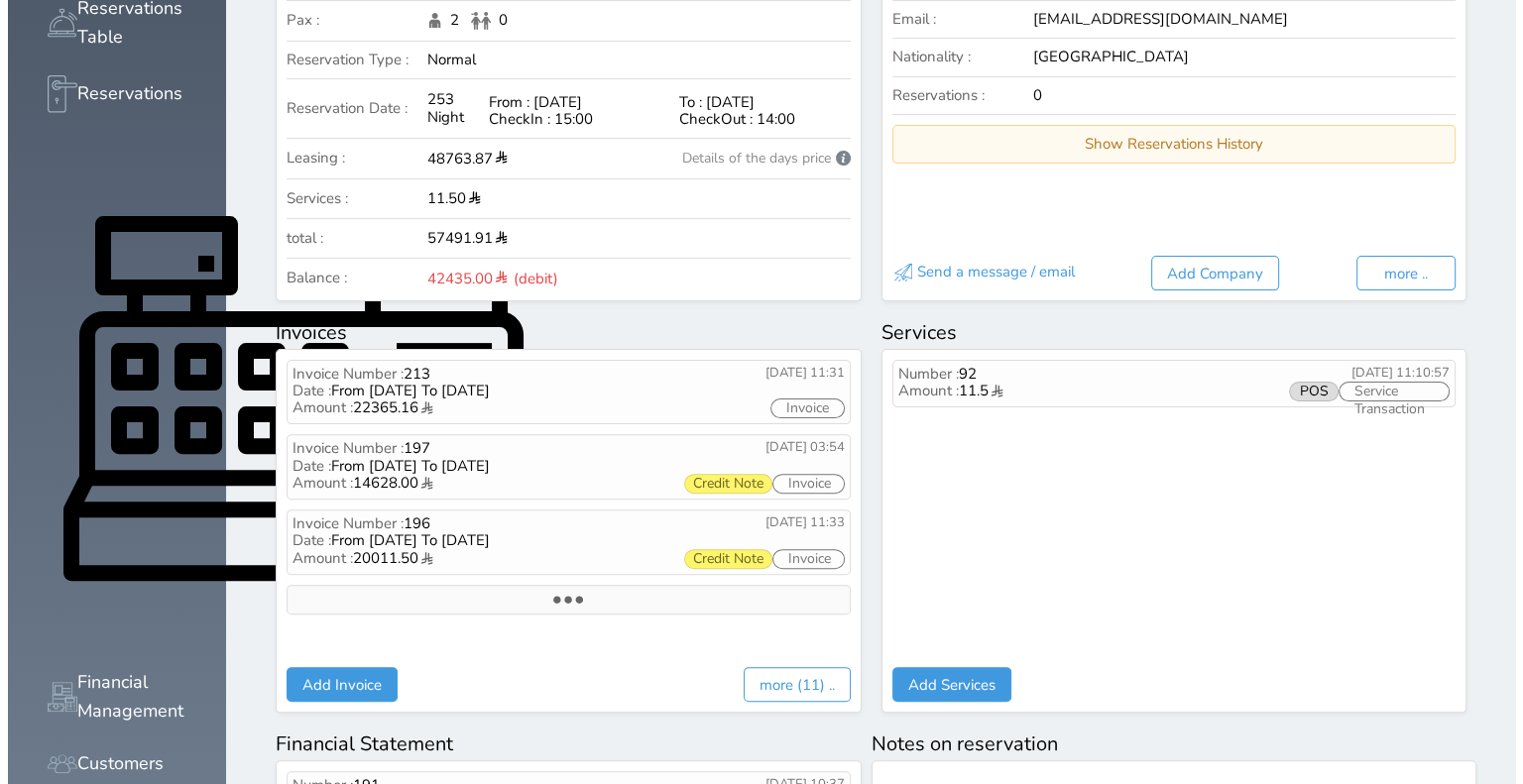 scroll, scrollTop: 595, scrollLeft: 0, axis: vertical 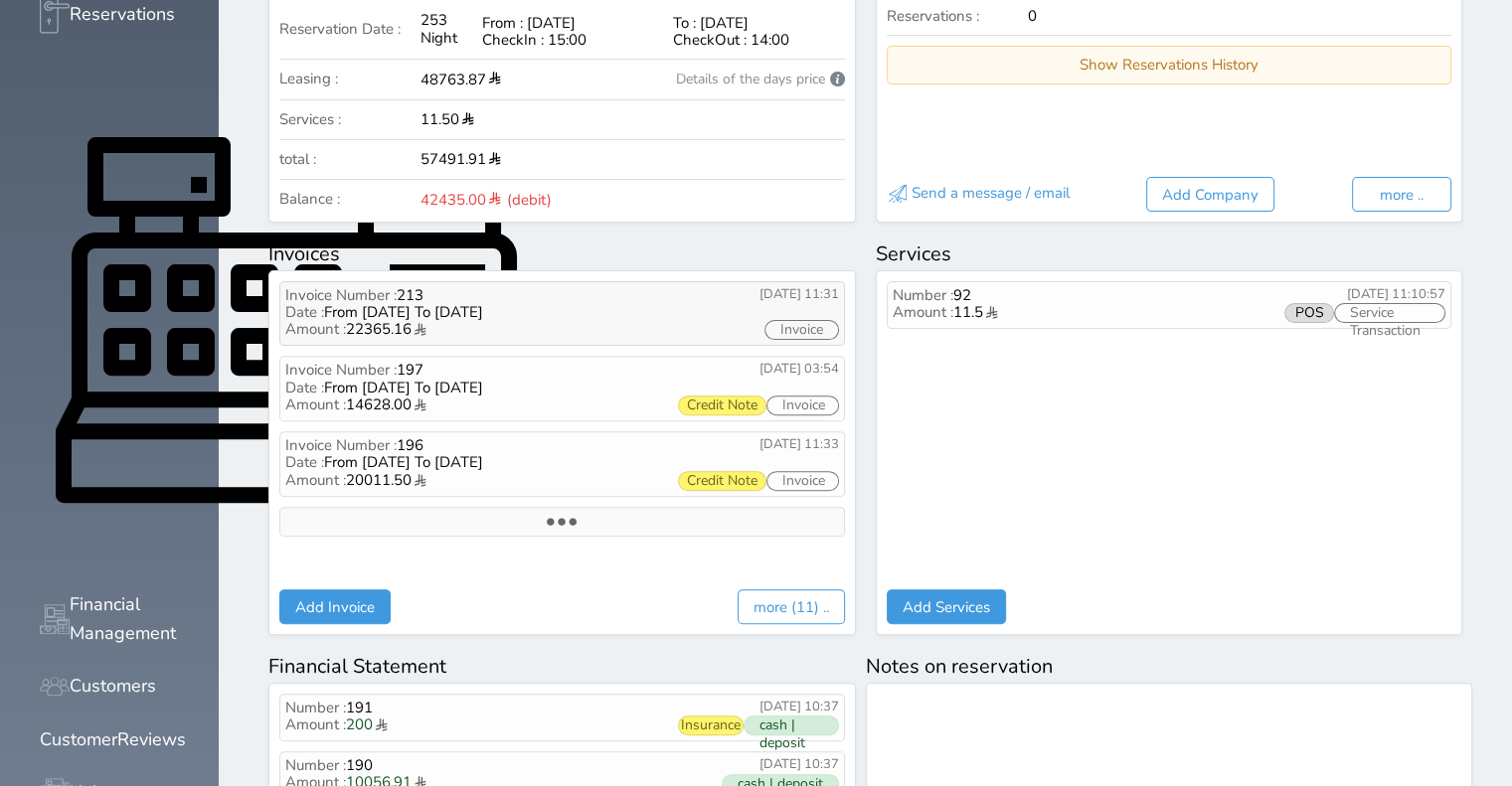 click on "Invoice Number :  213" at bounding box center [479, 295] 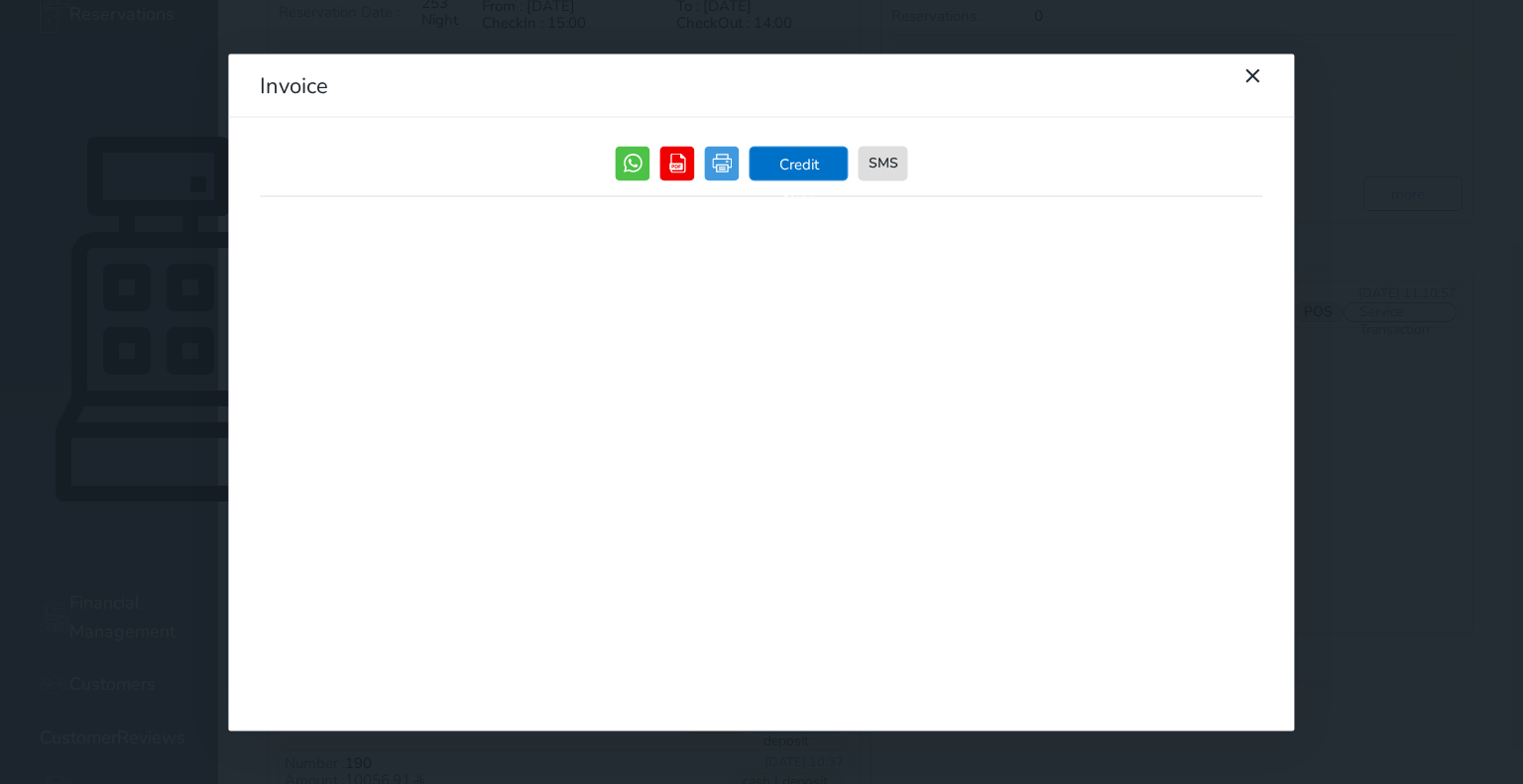 click on "Credit Note" at bounding box center [799, 163] 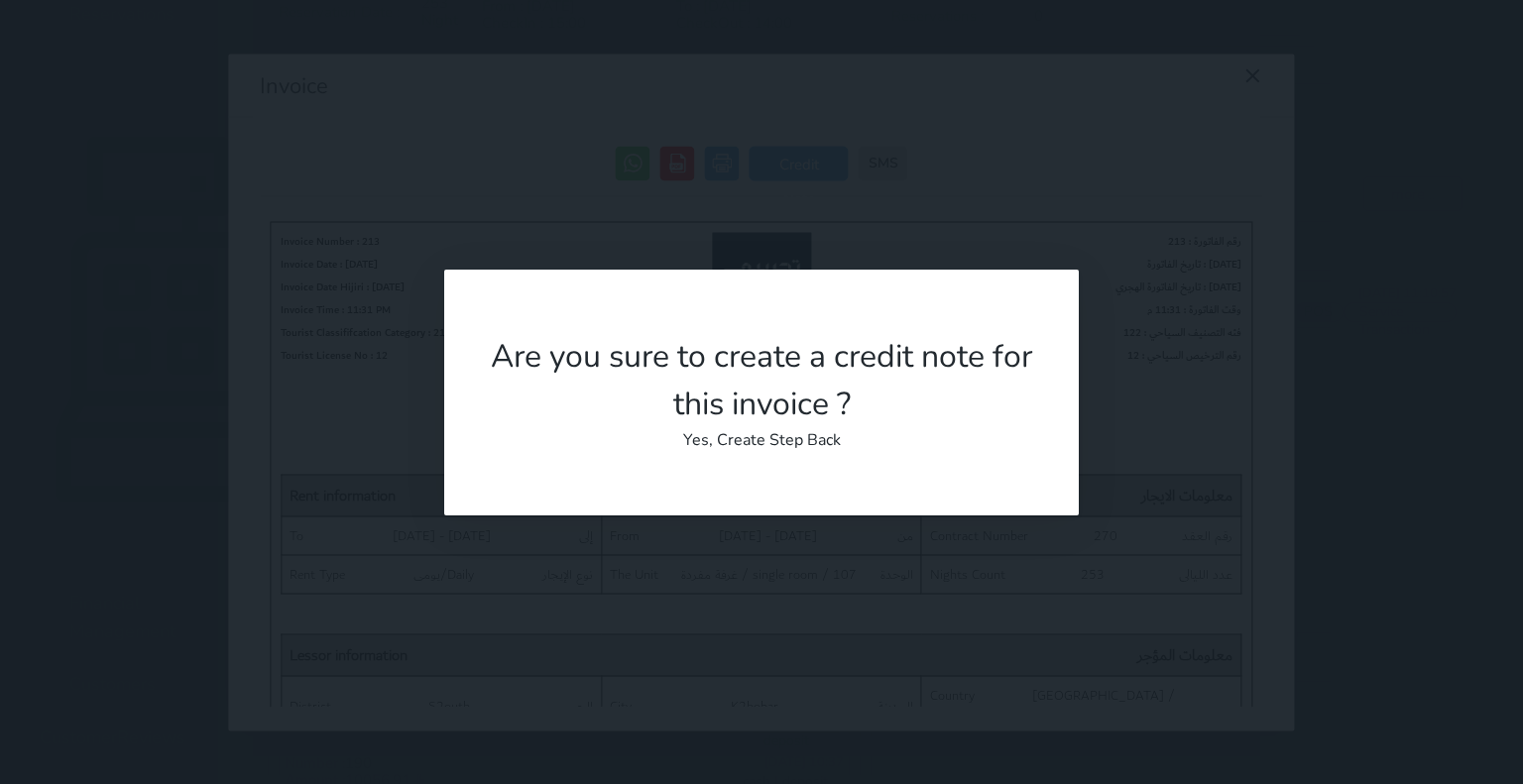 scroll, scrollTop: 0, scrollLeft: 0, axis: both 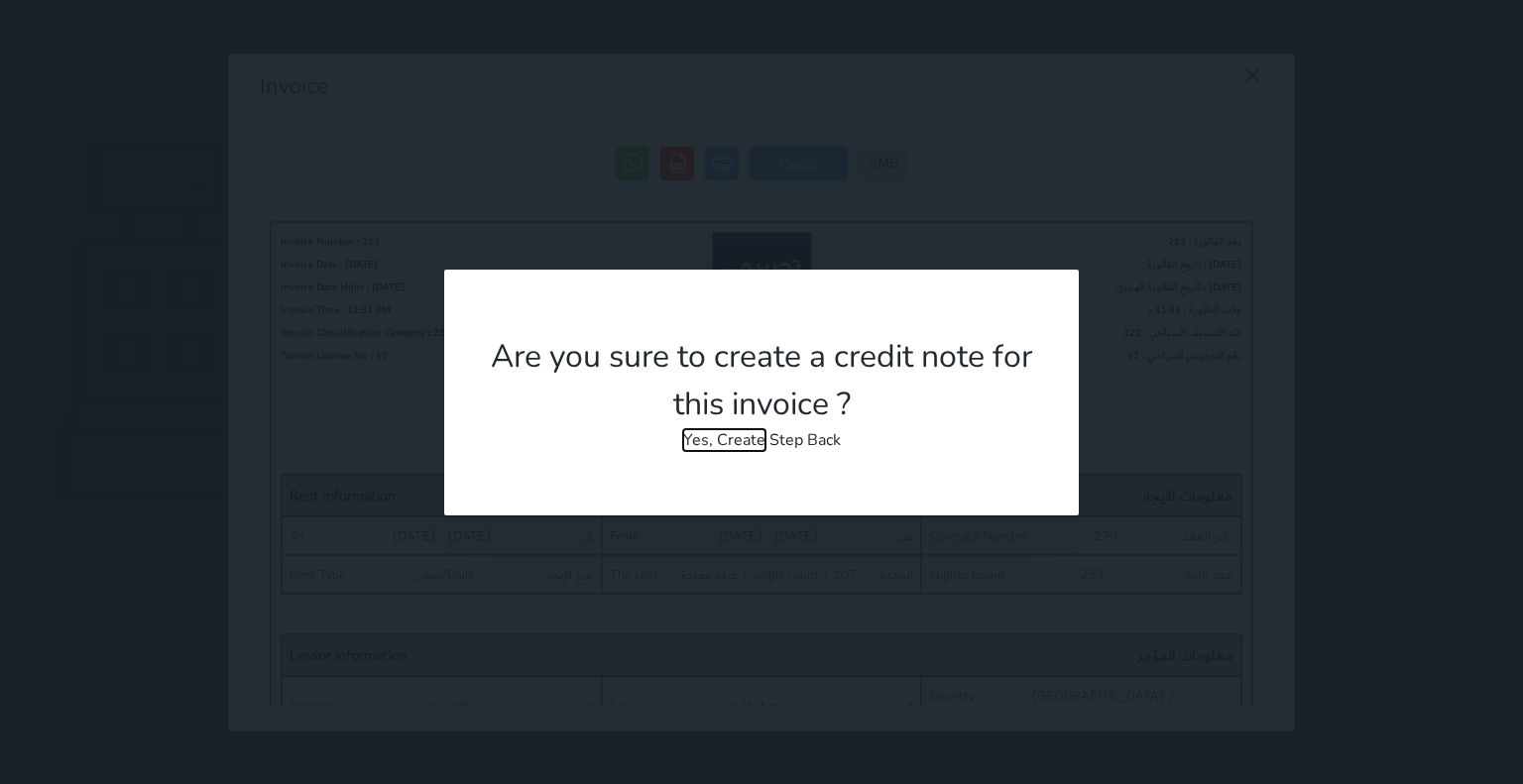 click on "Yes, Create" at bounding box center (724, 440) 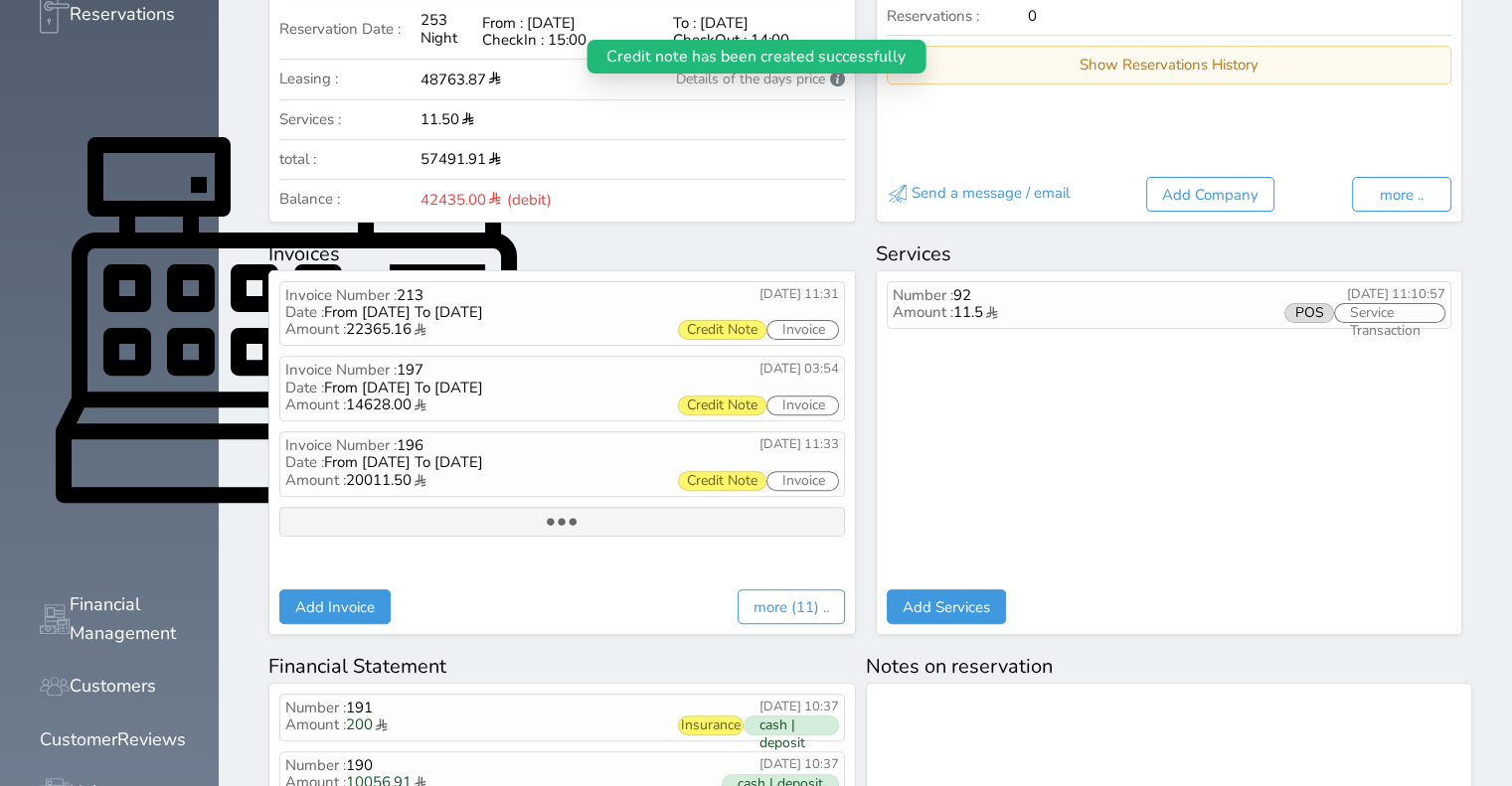 click at bounding box center (562, 522) 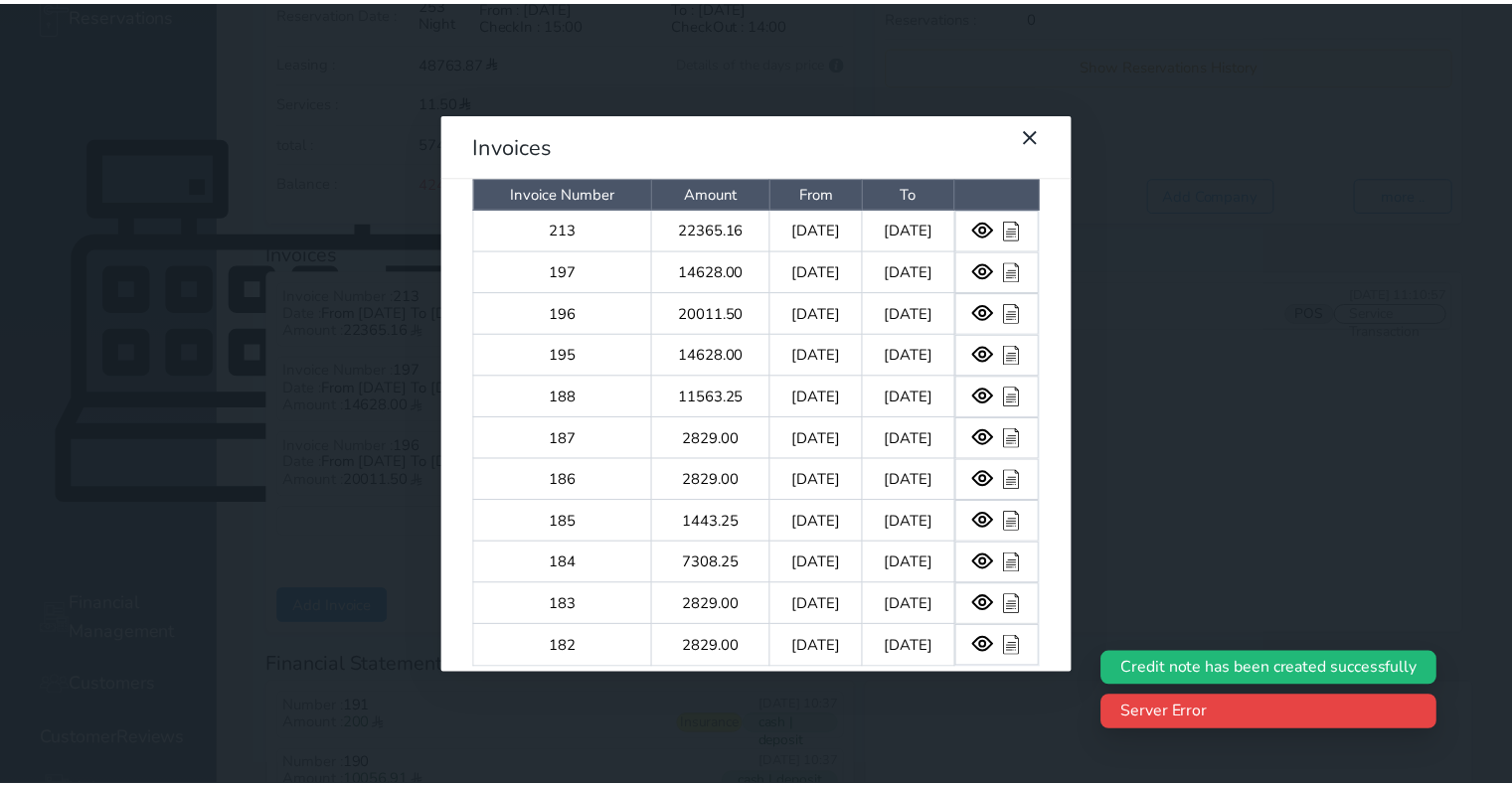 scroll, scrollTop: 0, scrollLeft: 0, axis: both 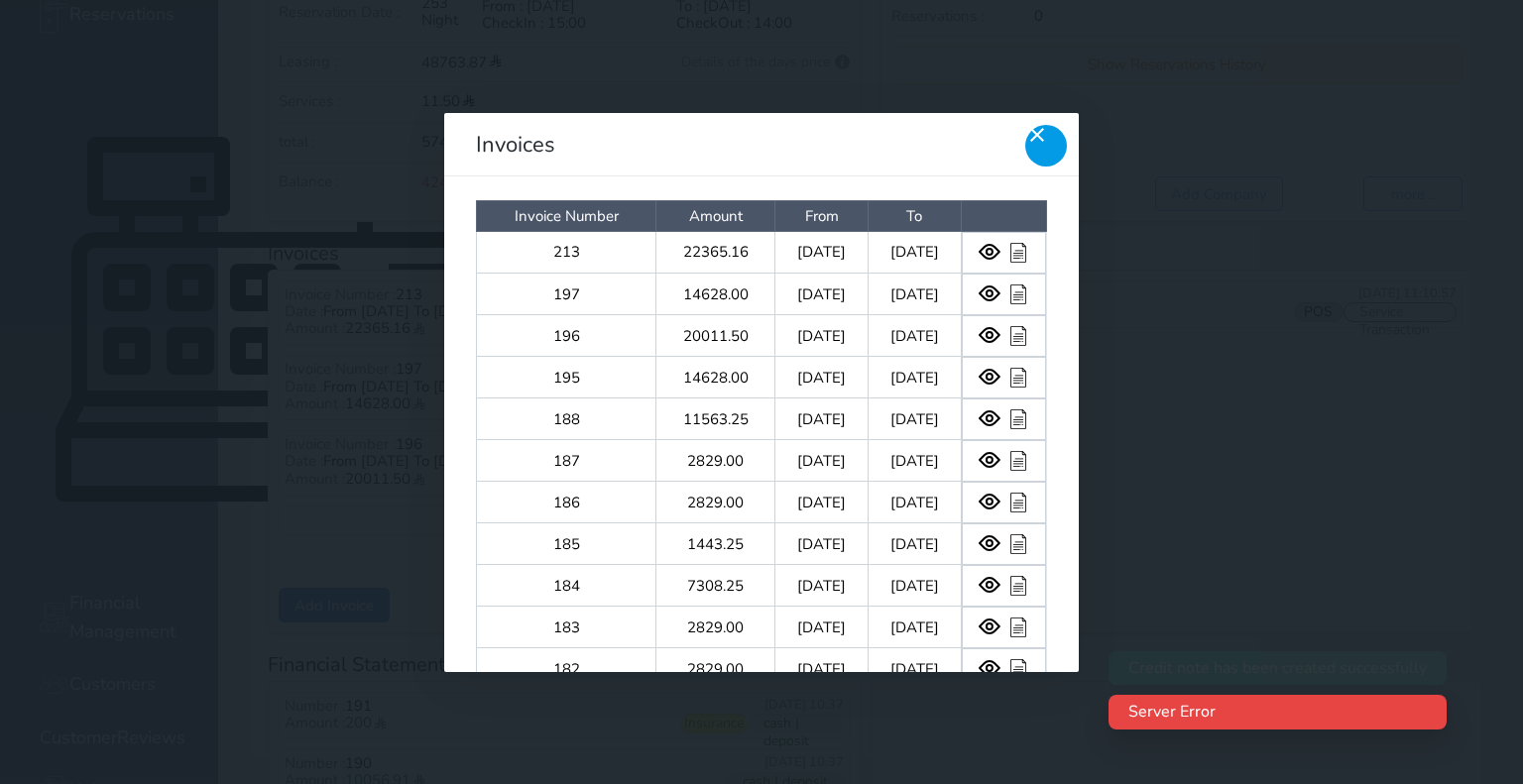 click 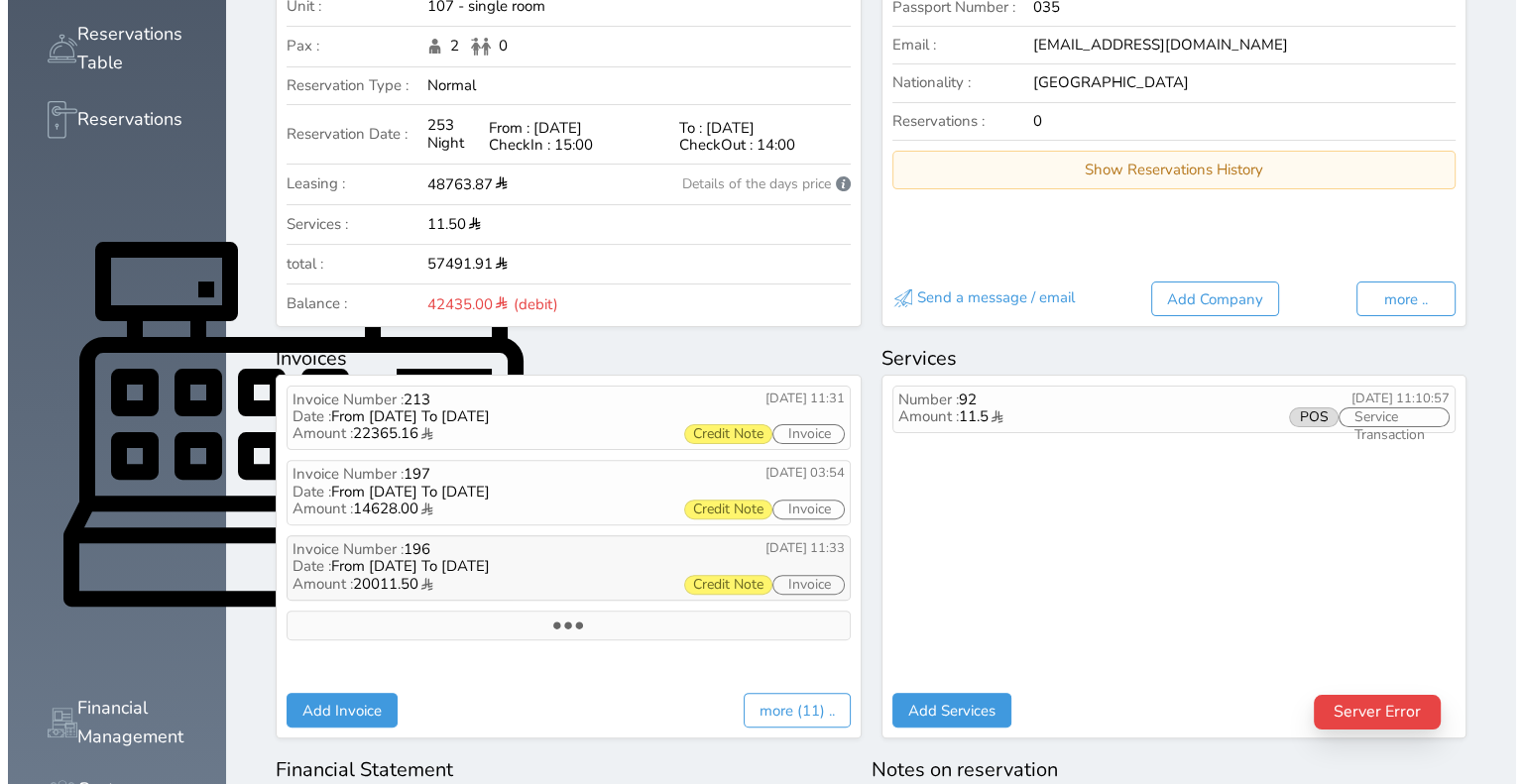 scroll, scrollTop: 595, scrollLeft: 0, axis: vertical 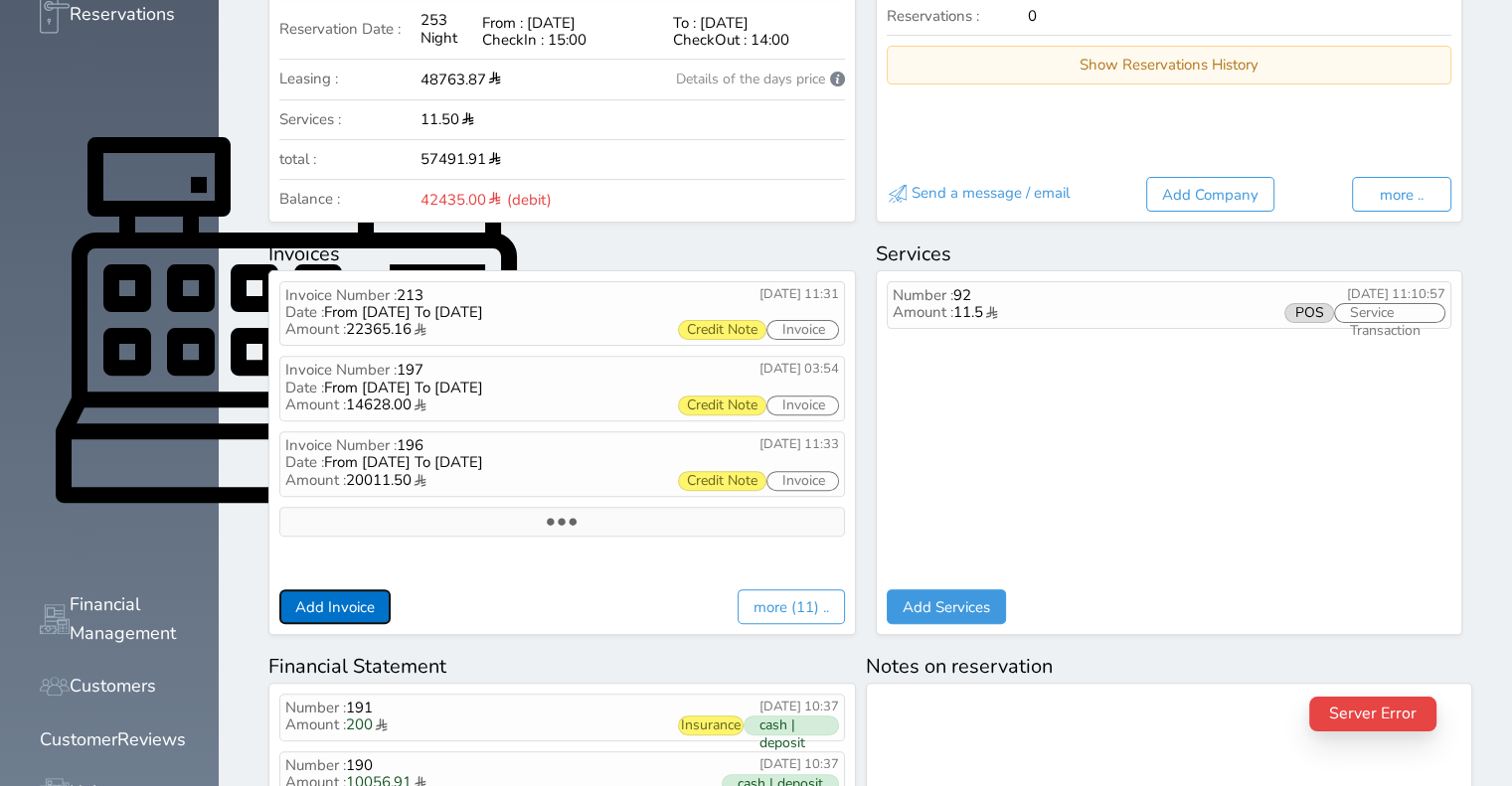 click on "Add Invoice" at bounding box center (335, 606) 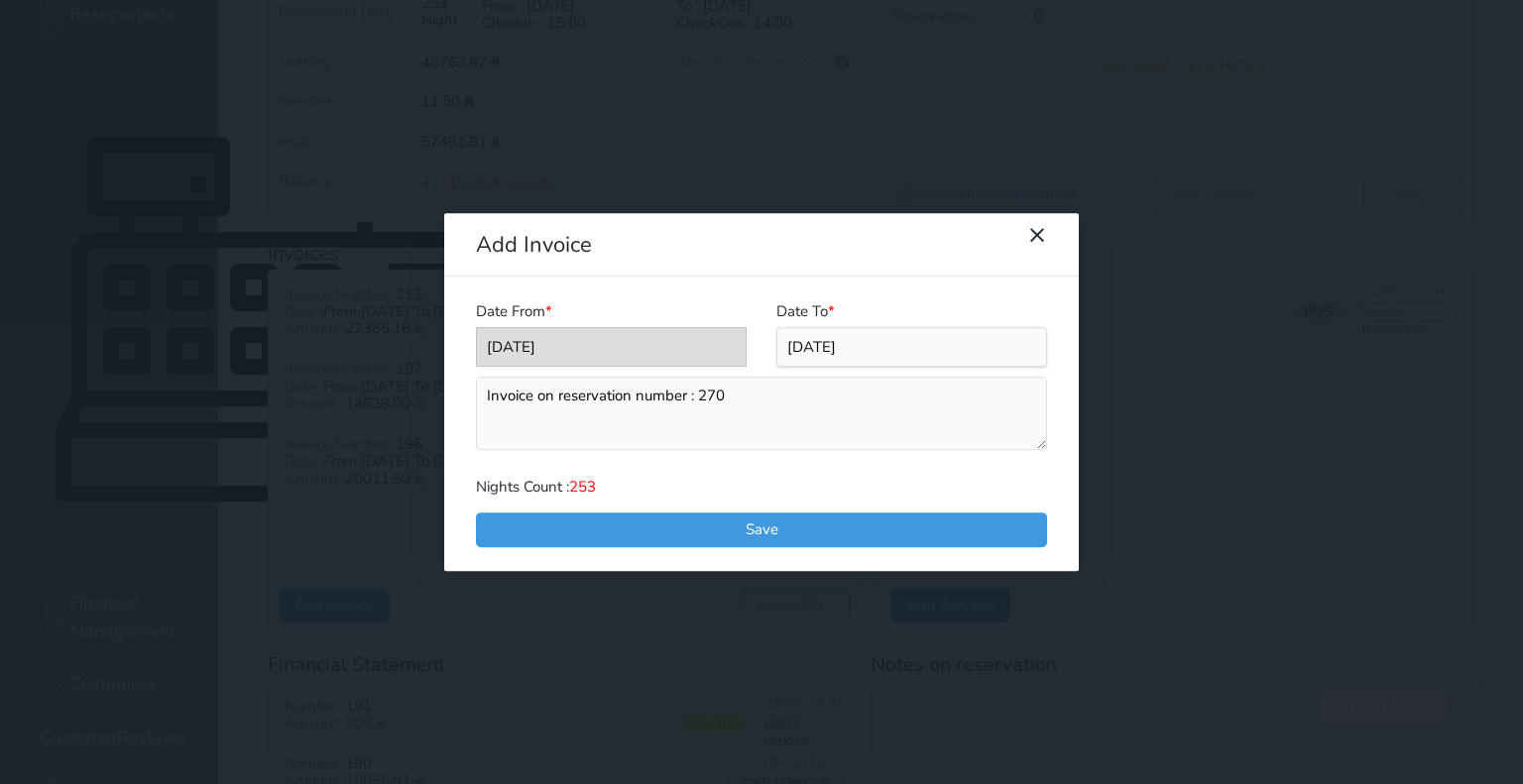 click at bounding box center (611, 347) 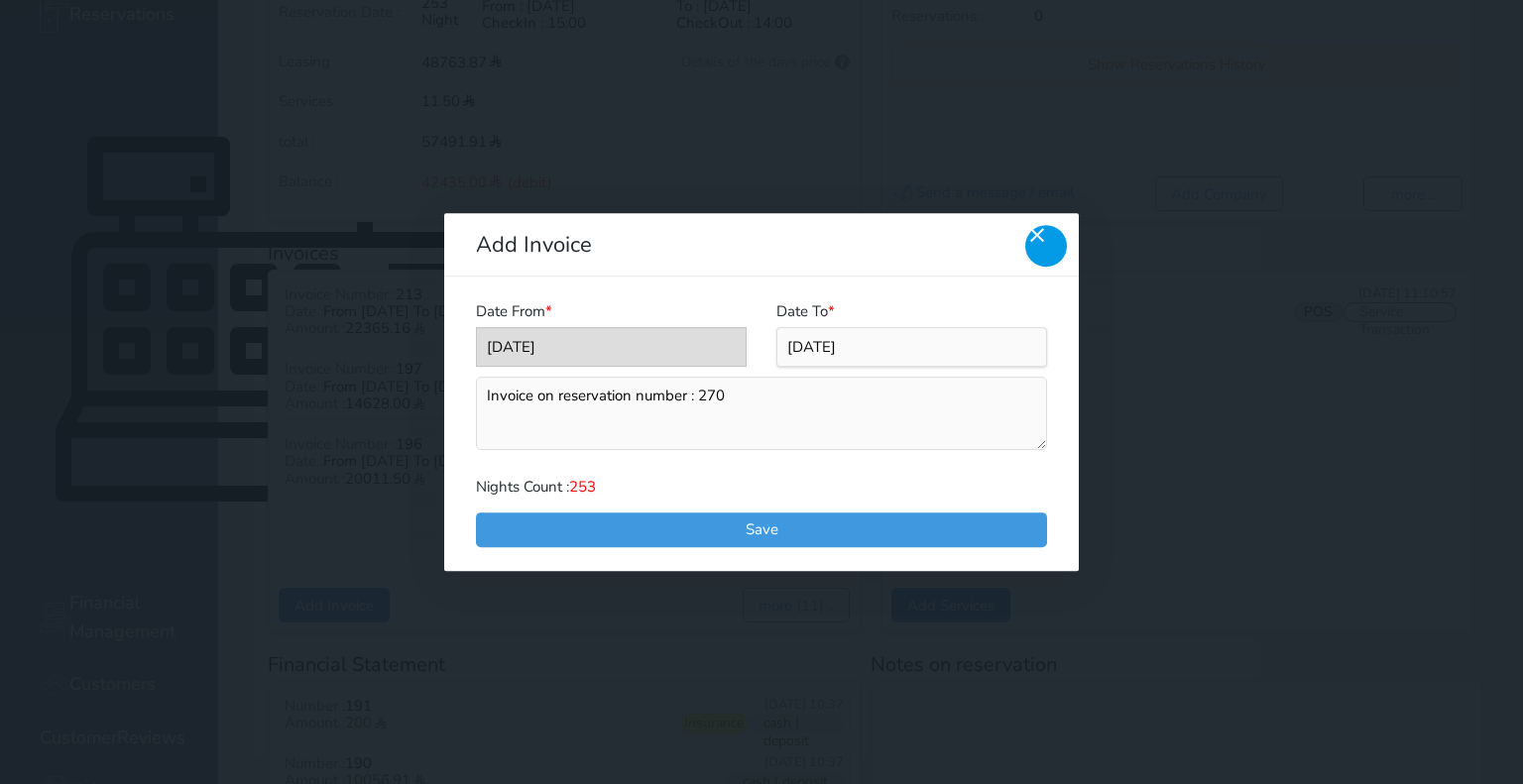 click 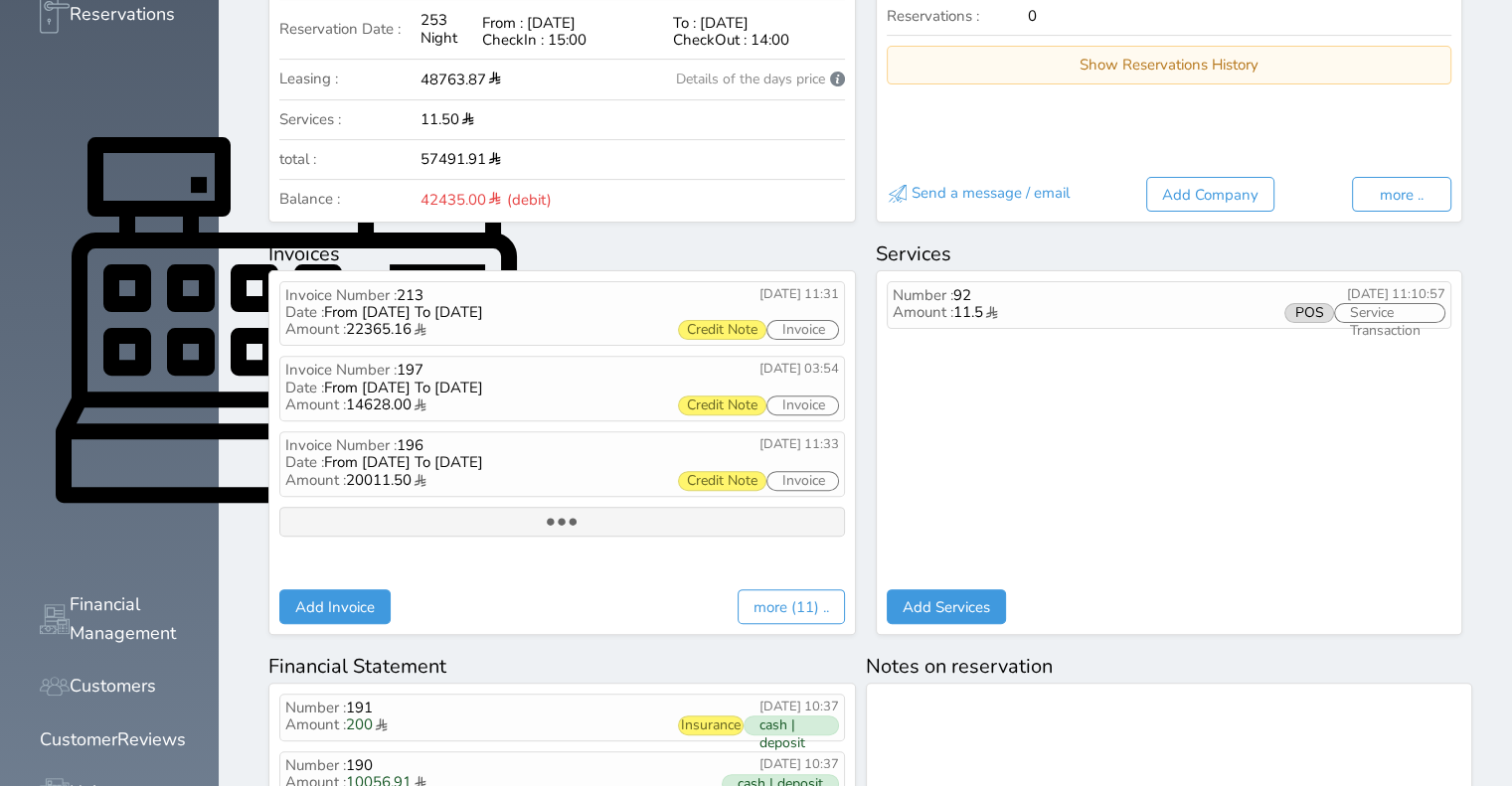click at bounding box center (562, 522) 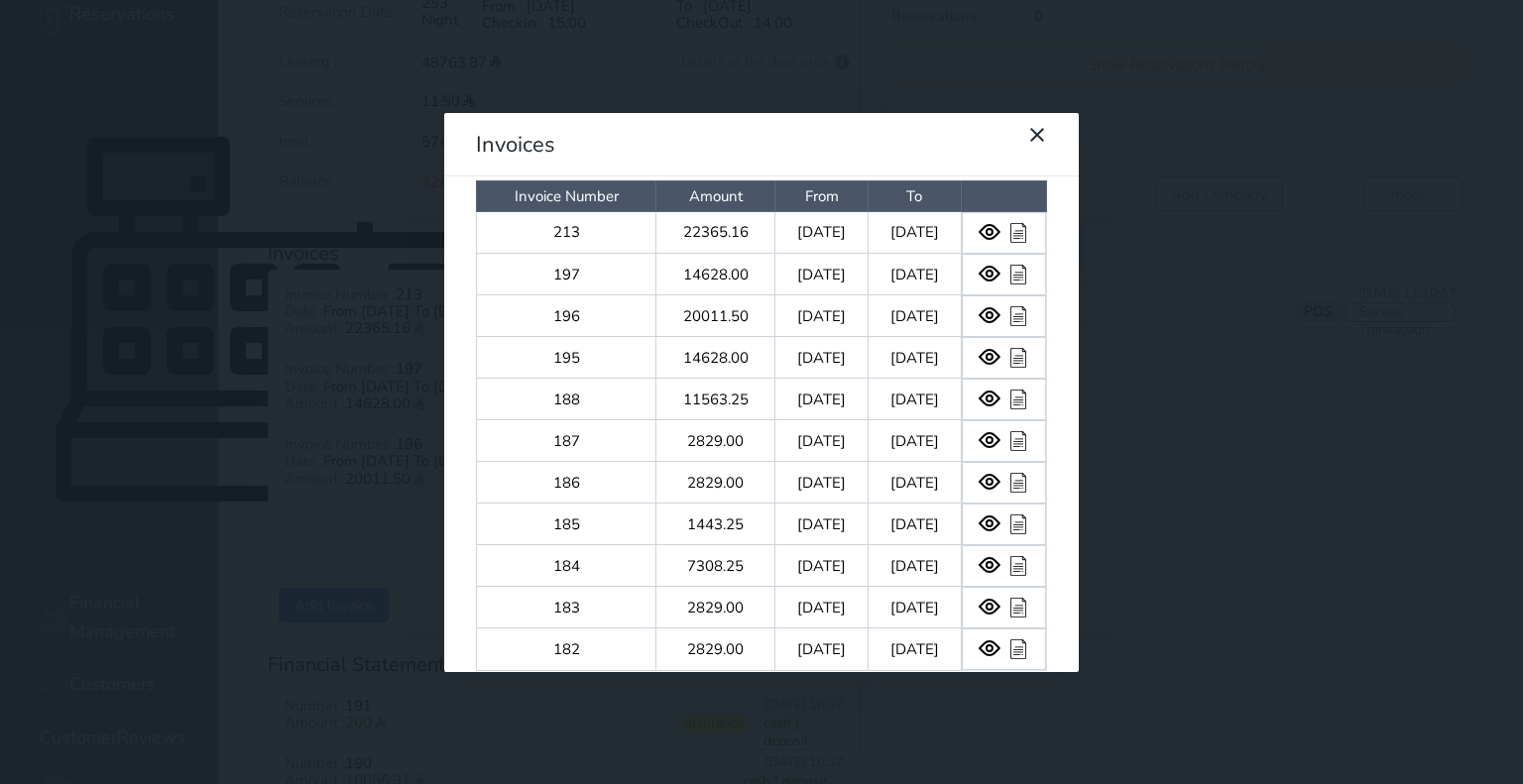 scroll, scrollTop: 24, scrollLeft: 0, axis: vertical 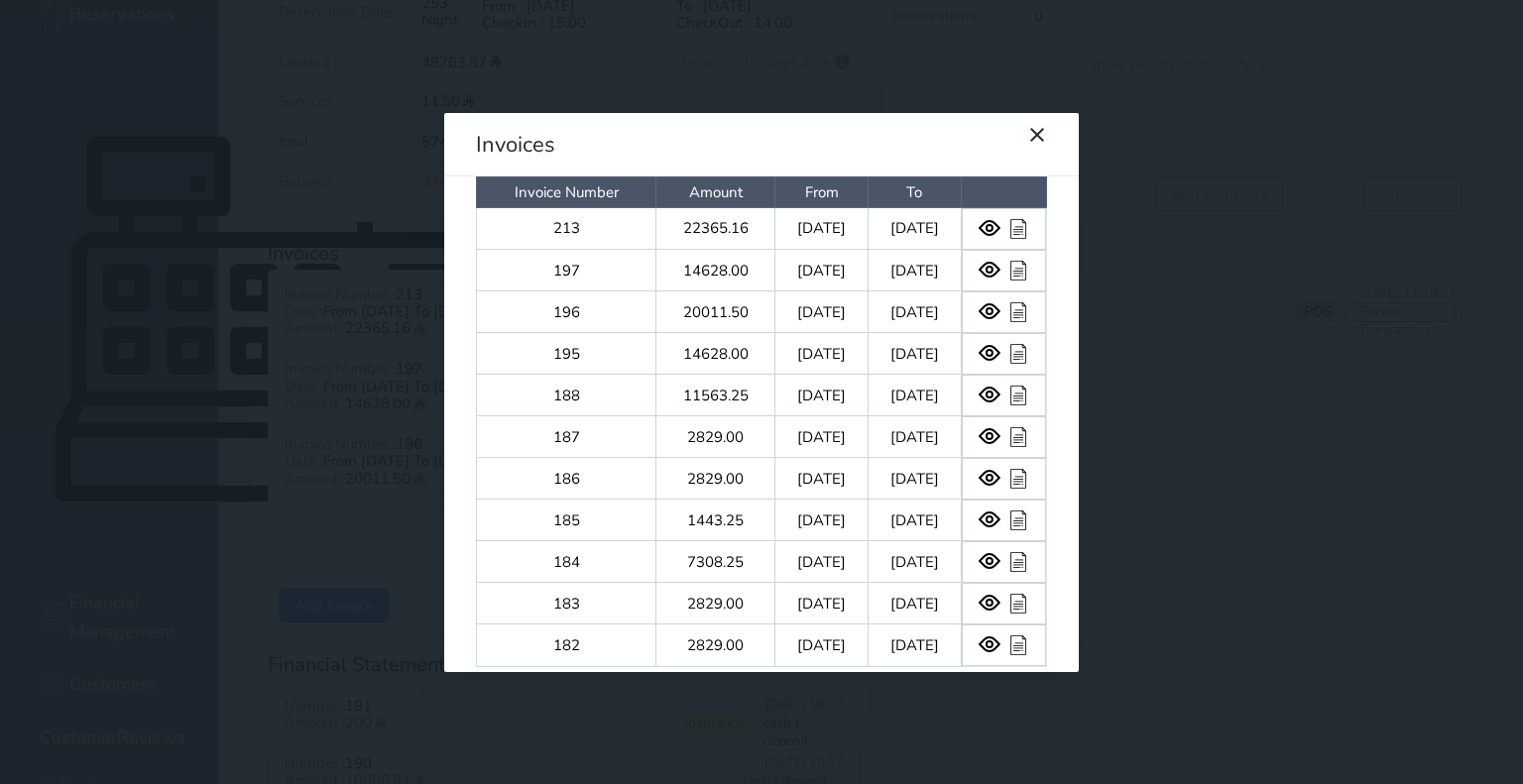 click 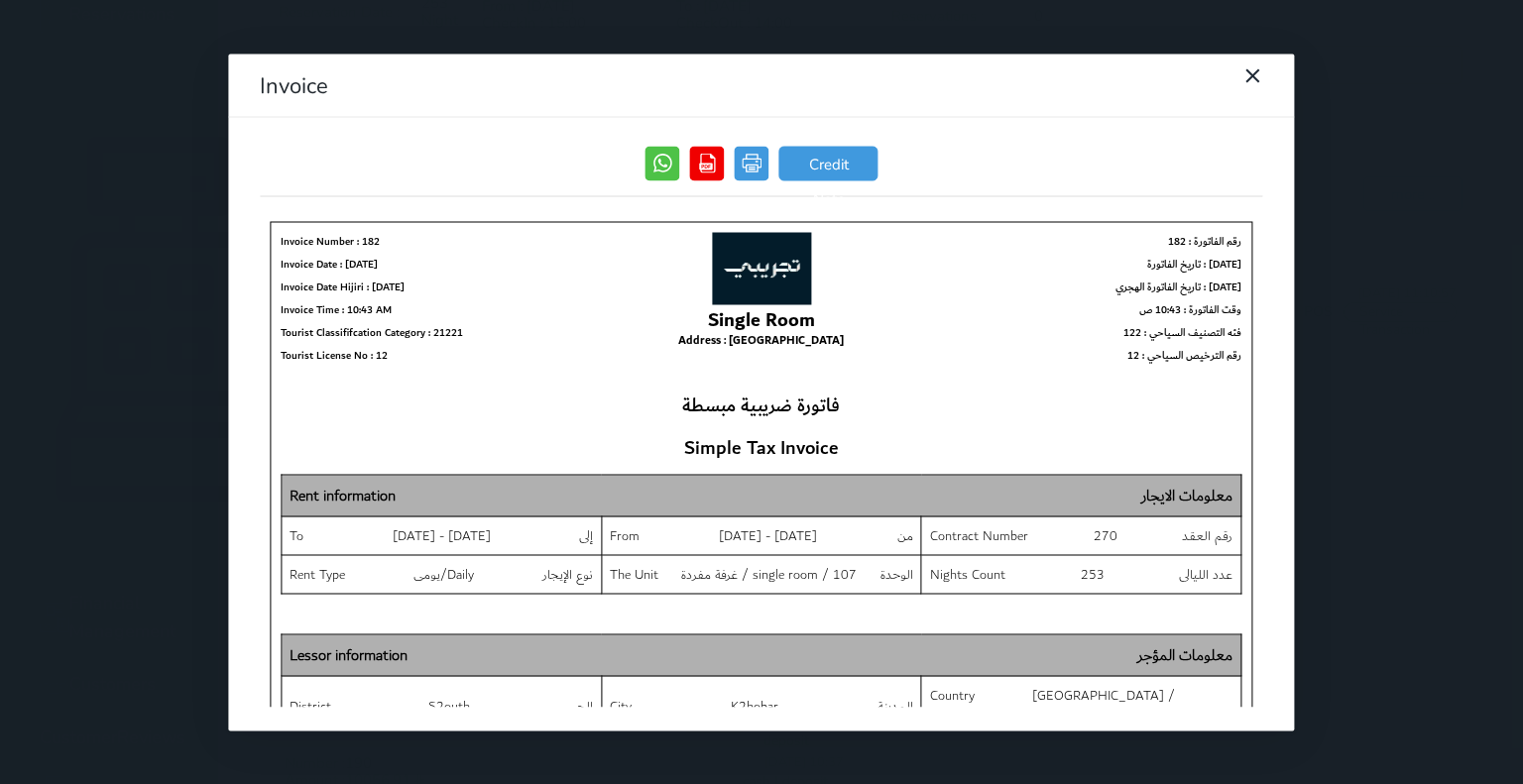 scroll, scrollTop: 0, scrollLeft: 0, axis: both 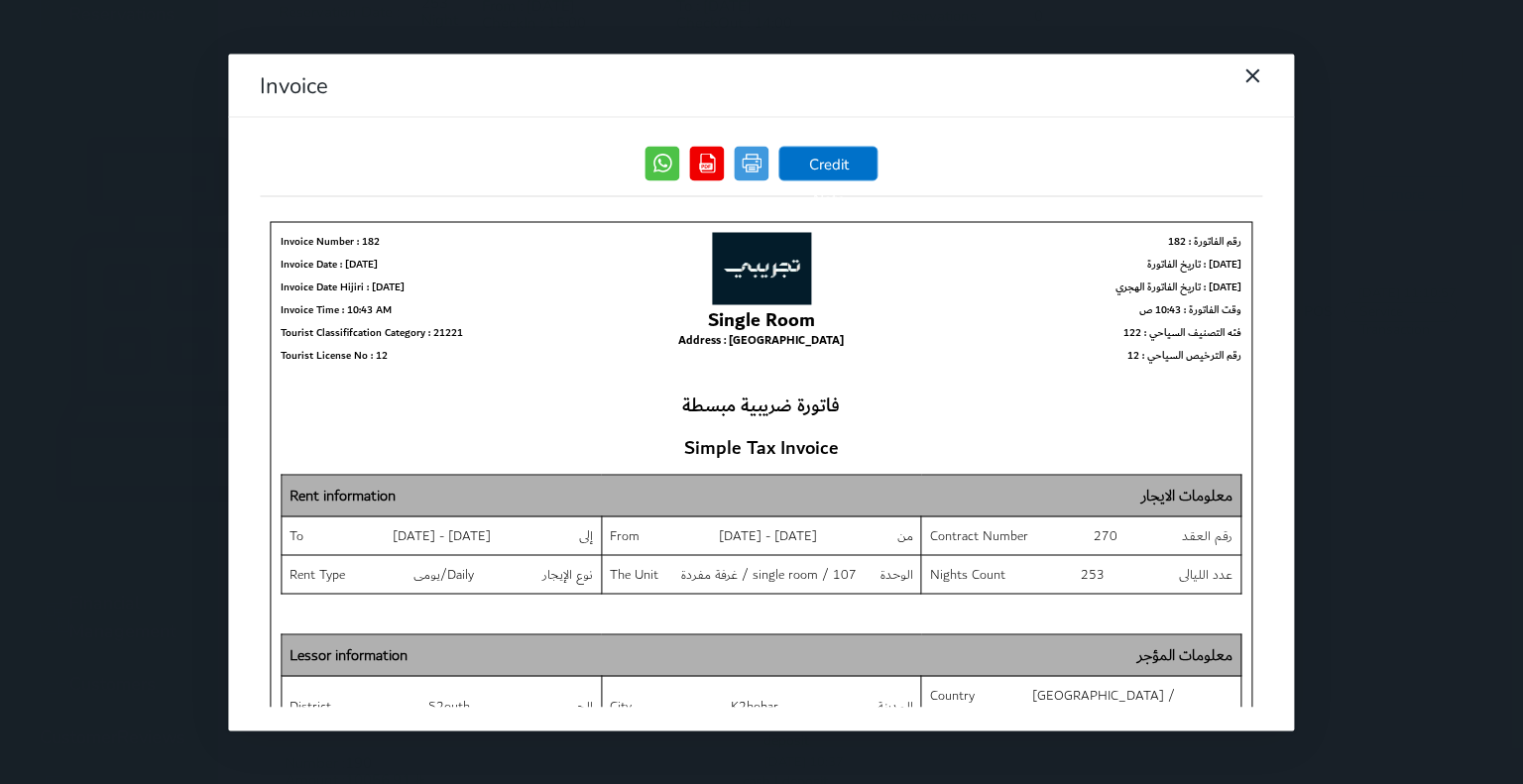 click on "Credit Note" at bounding box center (829, 163) 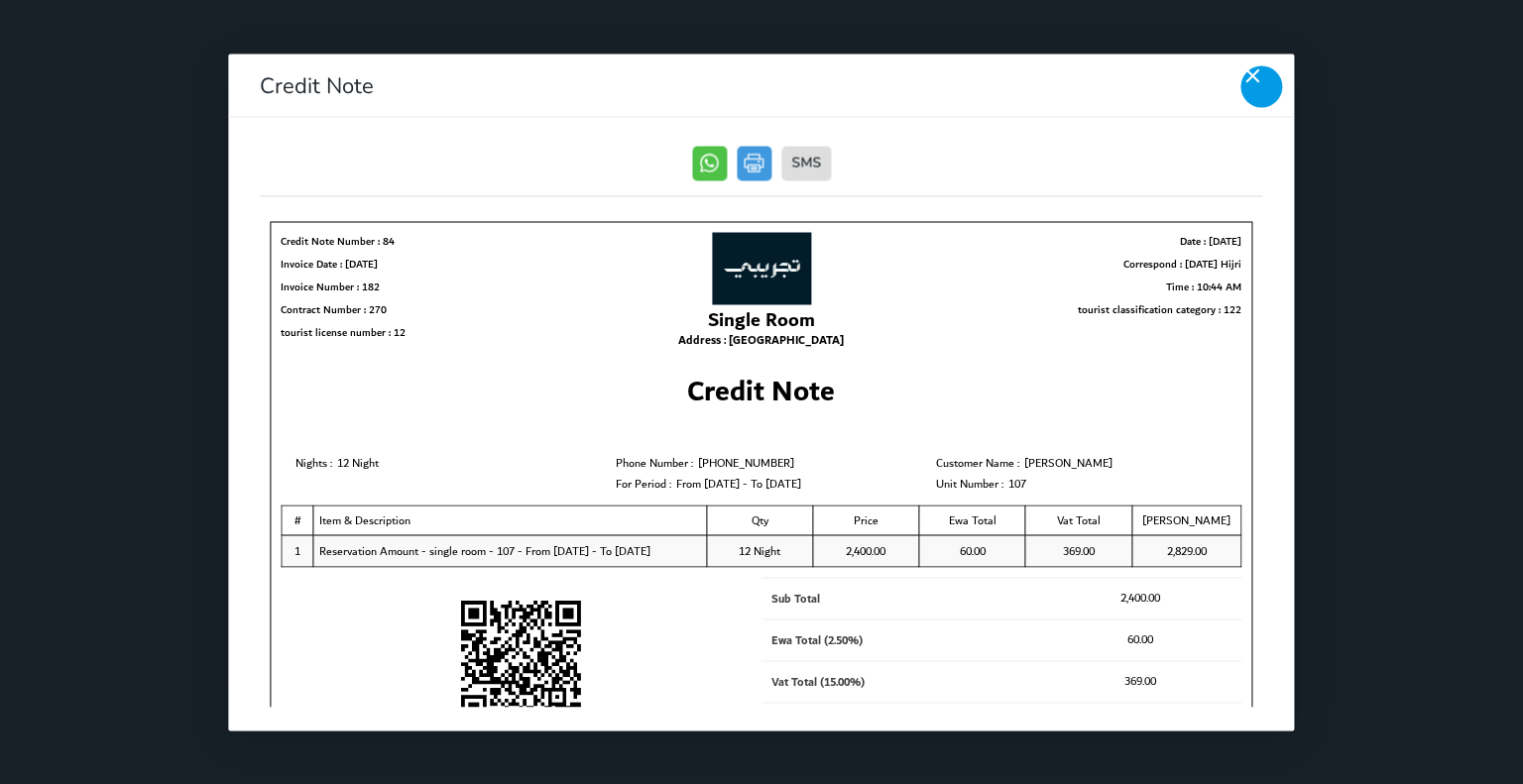 click at bounding box center (1262, 86) 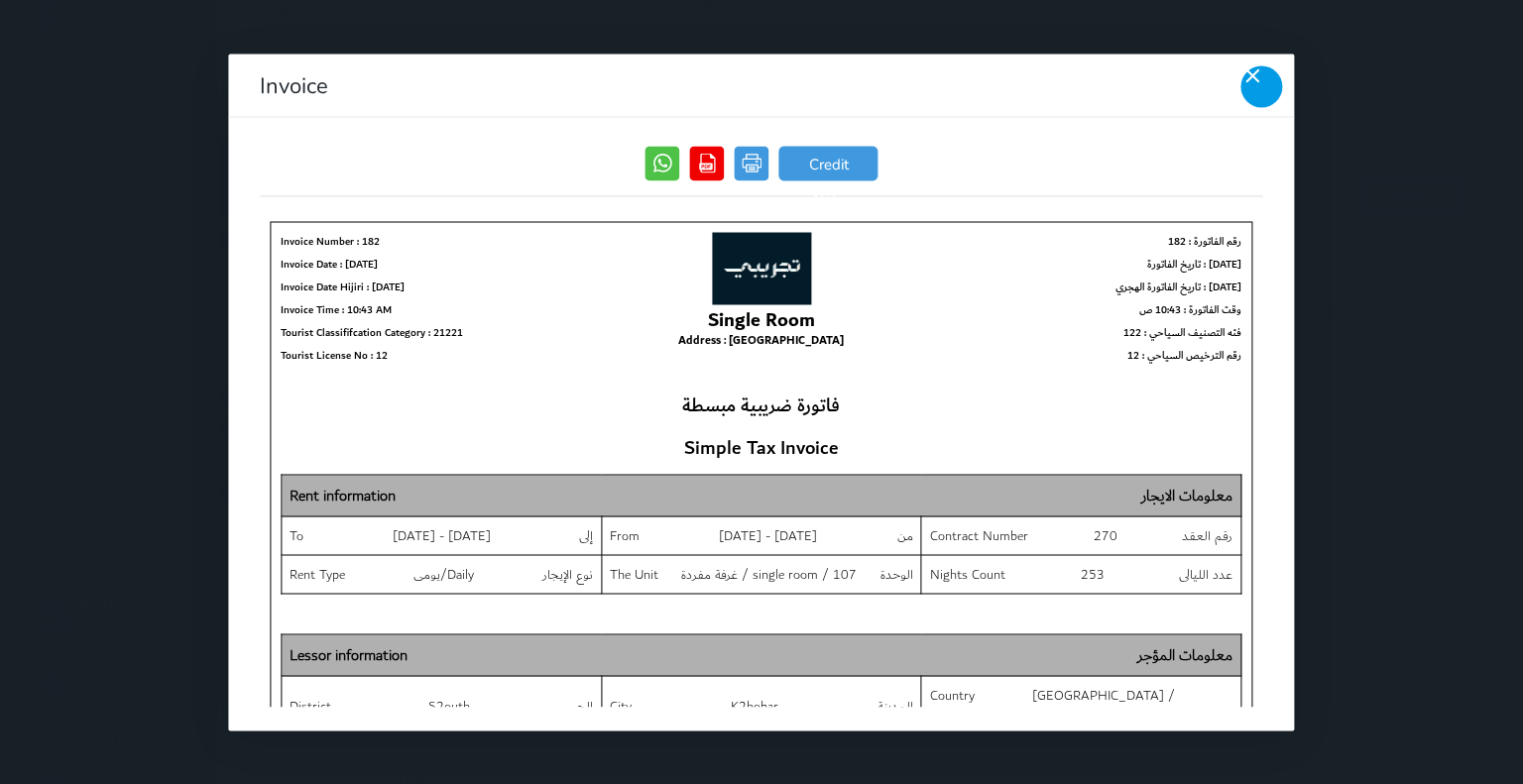 click 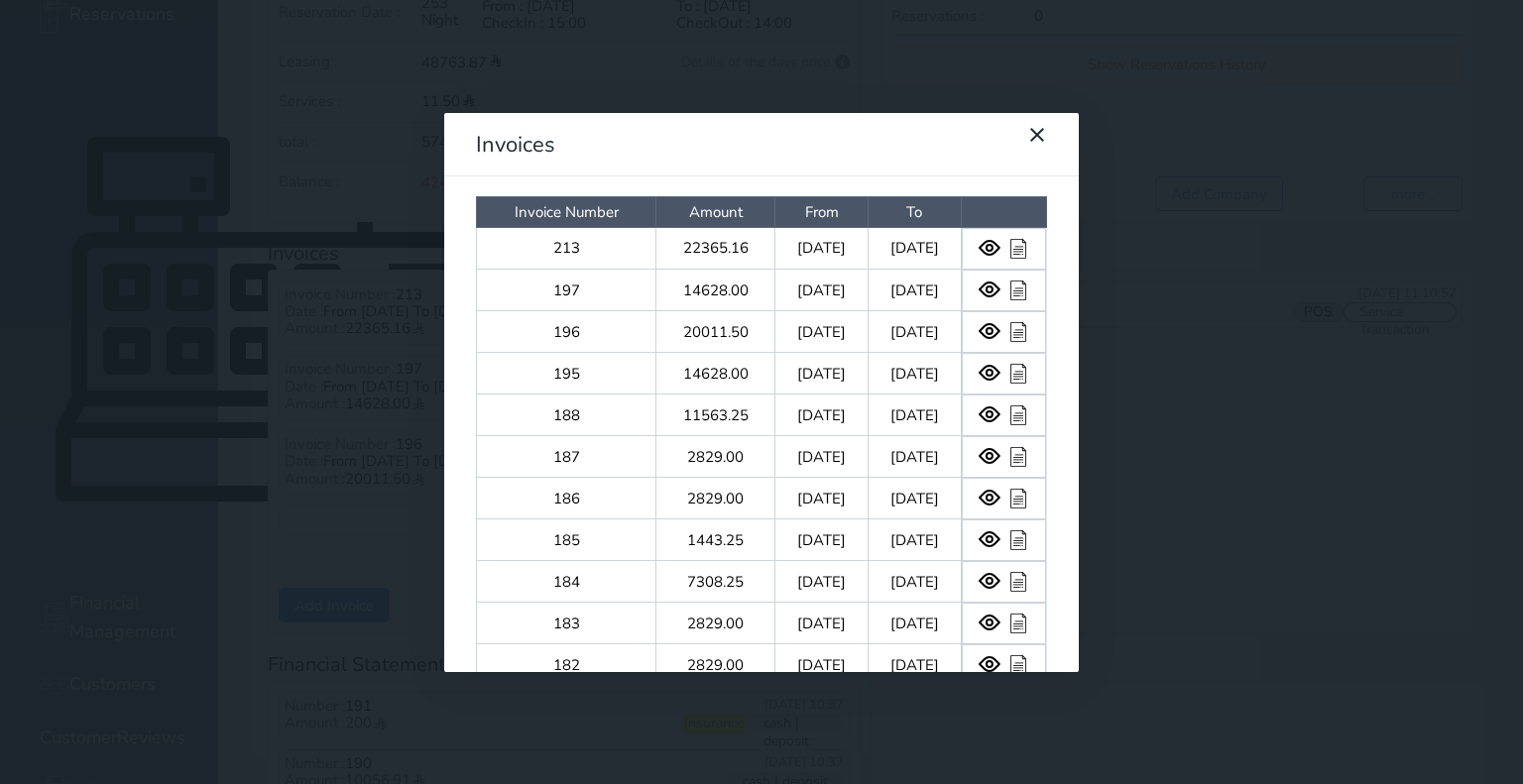 scroll, scrollTop: 0, scrollLeft: 0, axis: both 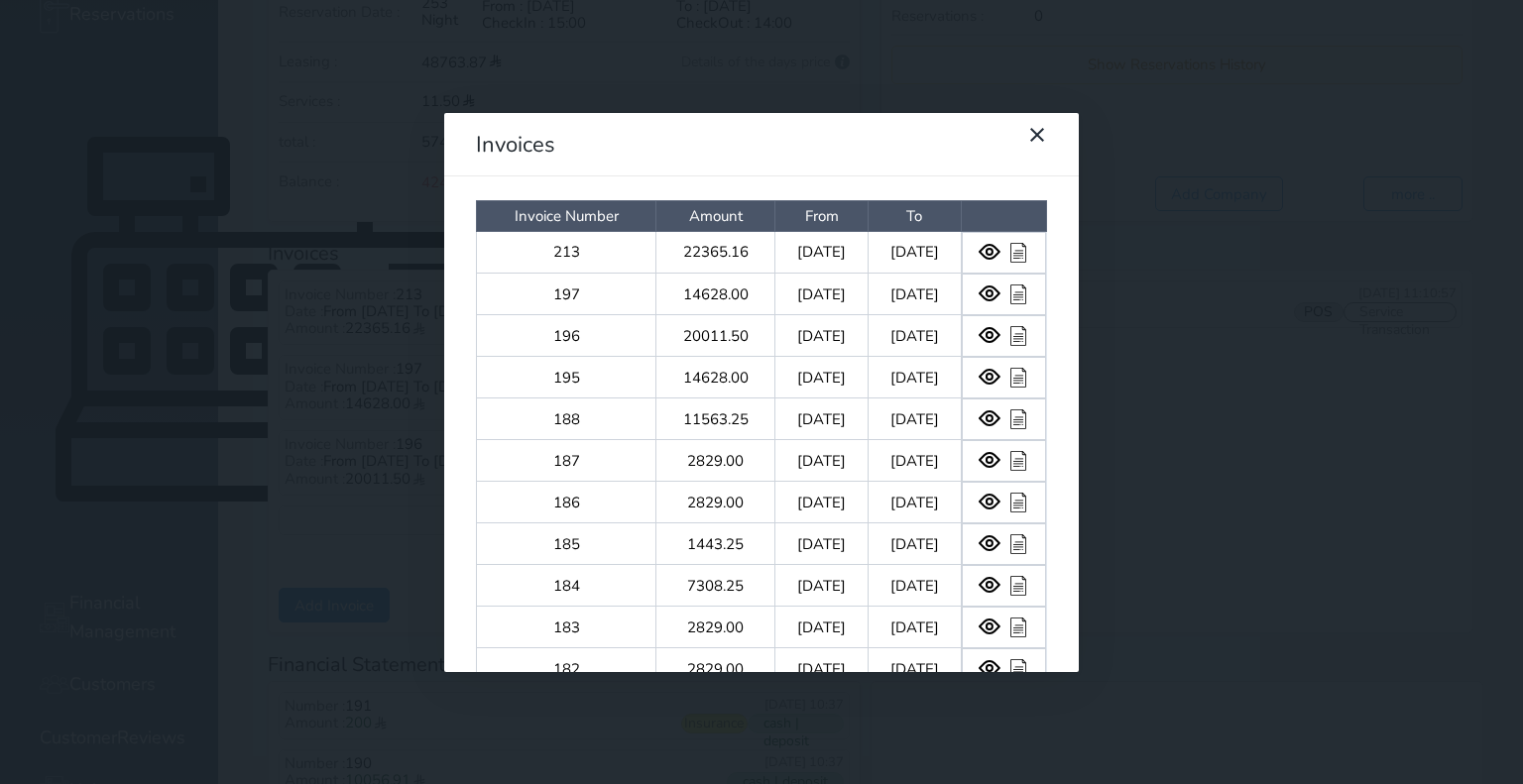 click at bounding box center [1003, 253] 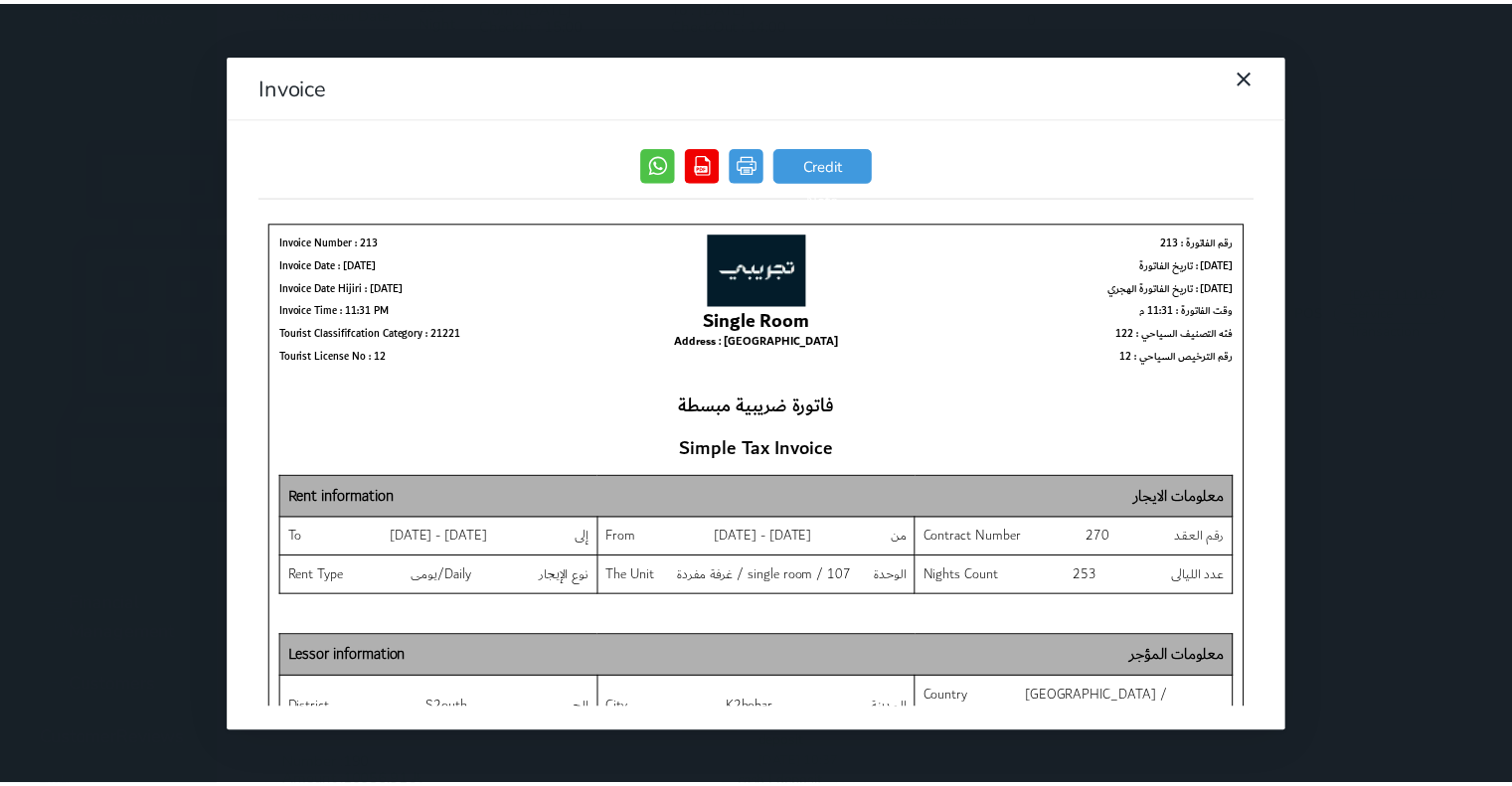 scroll, scrollTop: 0, scrollLeft: 0, axis: both 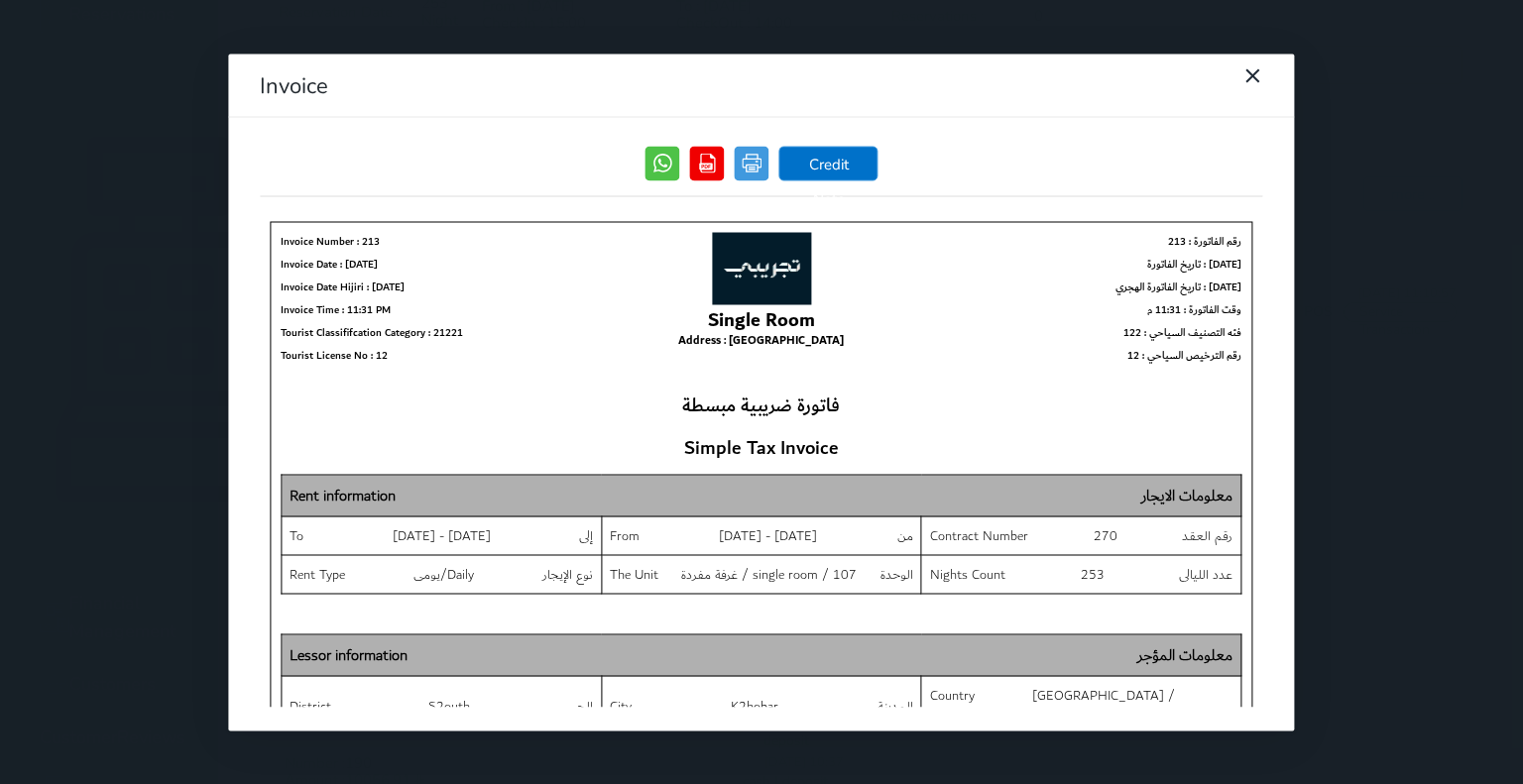 click on "Credit Note" at bounding box center [829, 163] 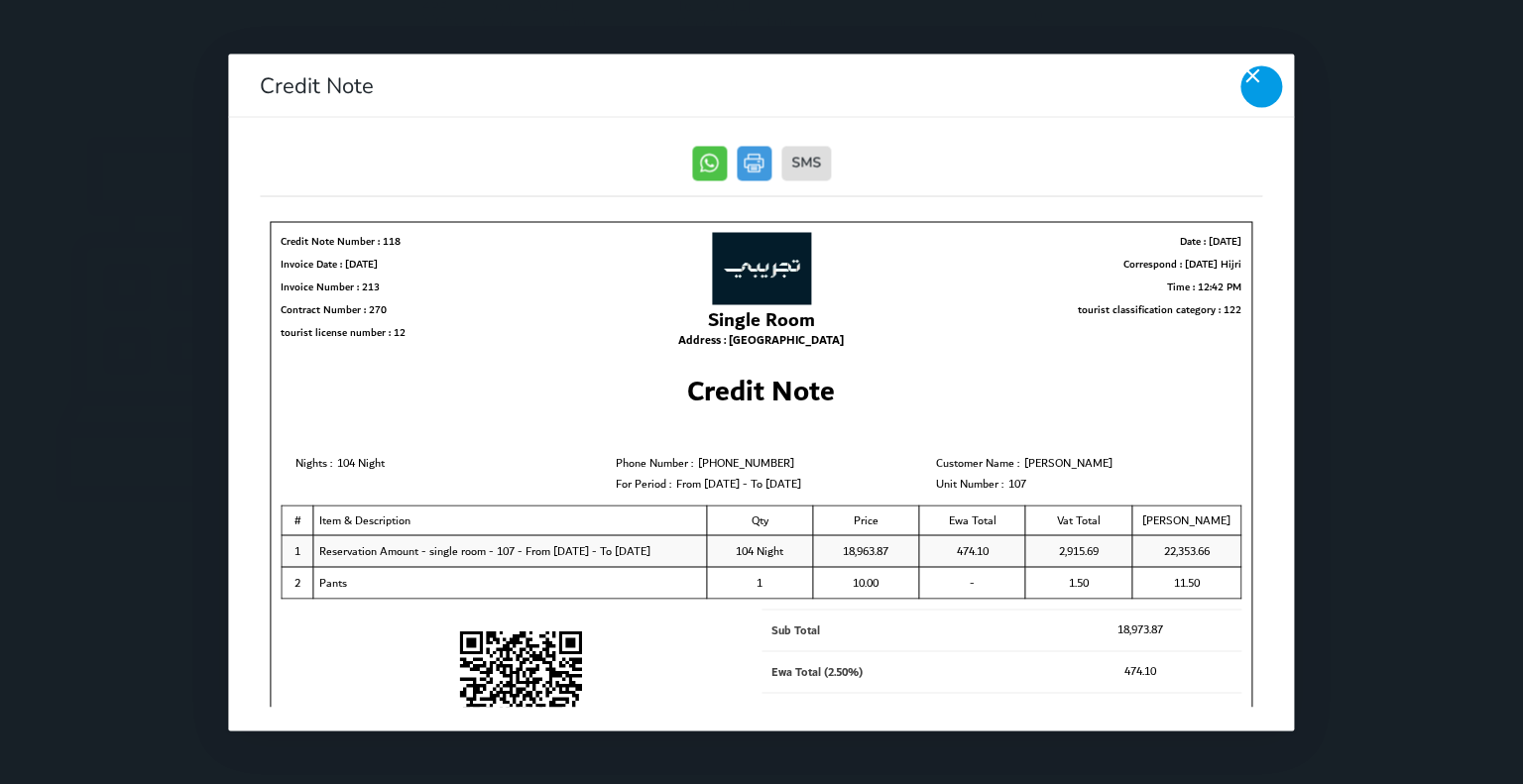 click at bounding box center [1262, 86] 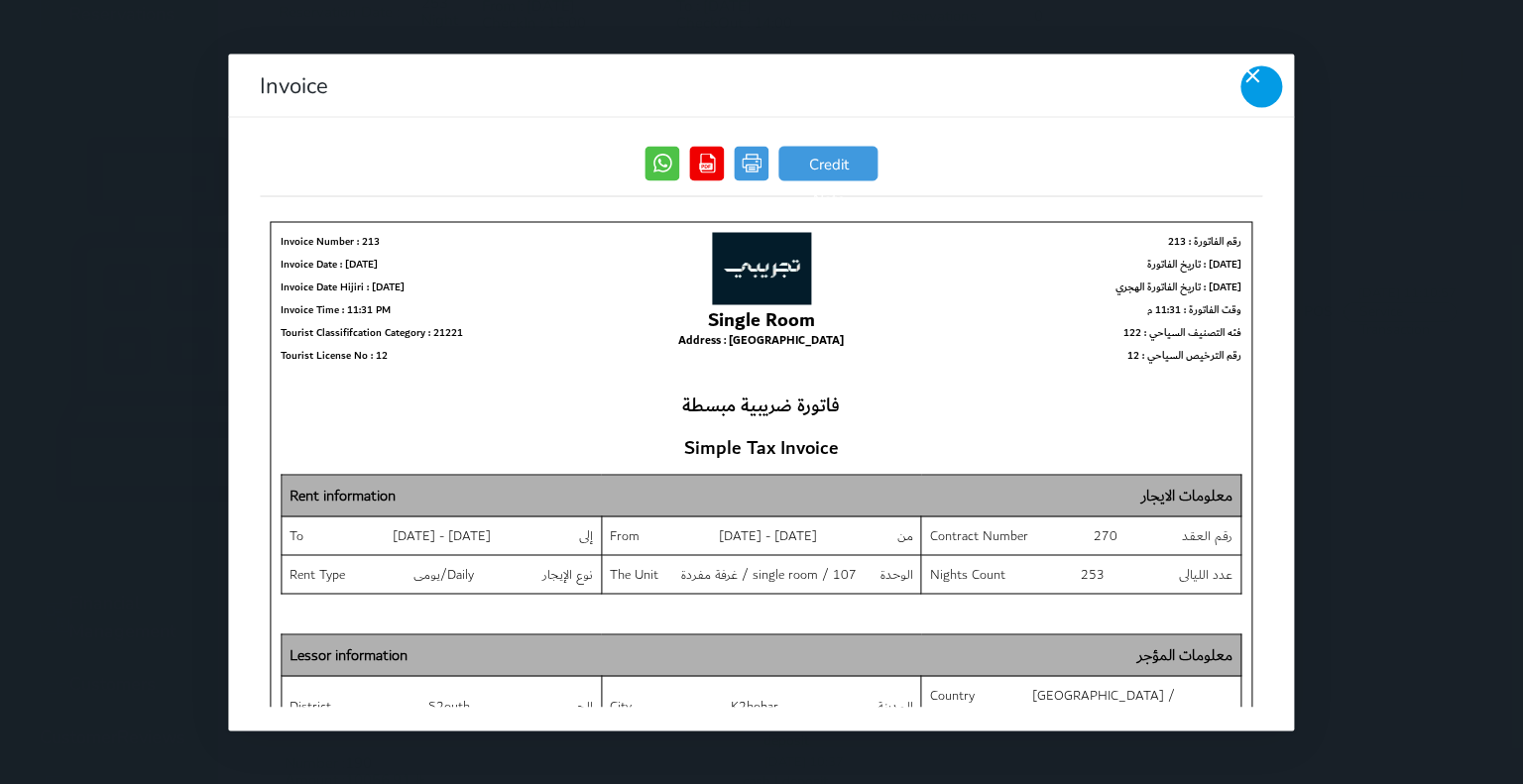 click at bounding box center [1262, 86] 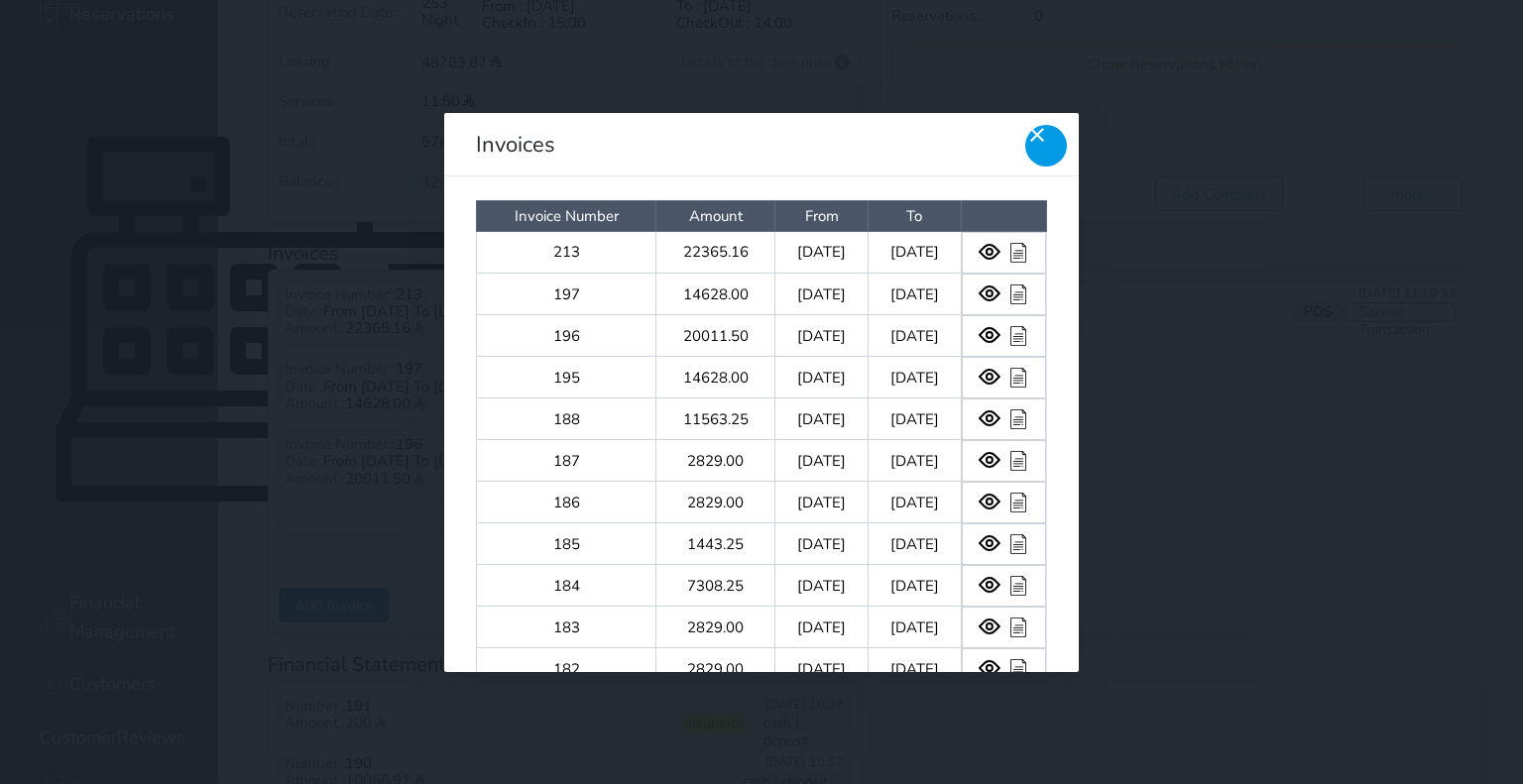 click 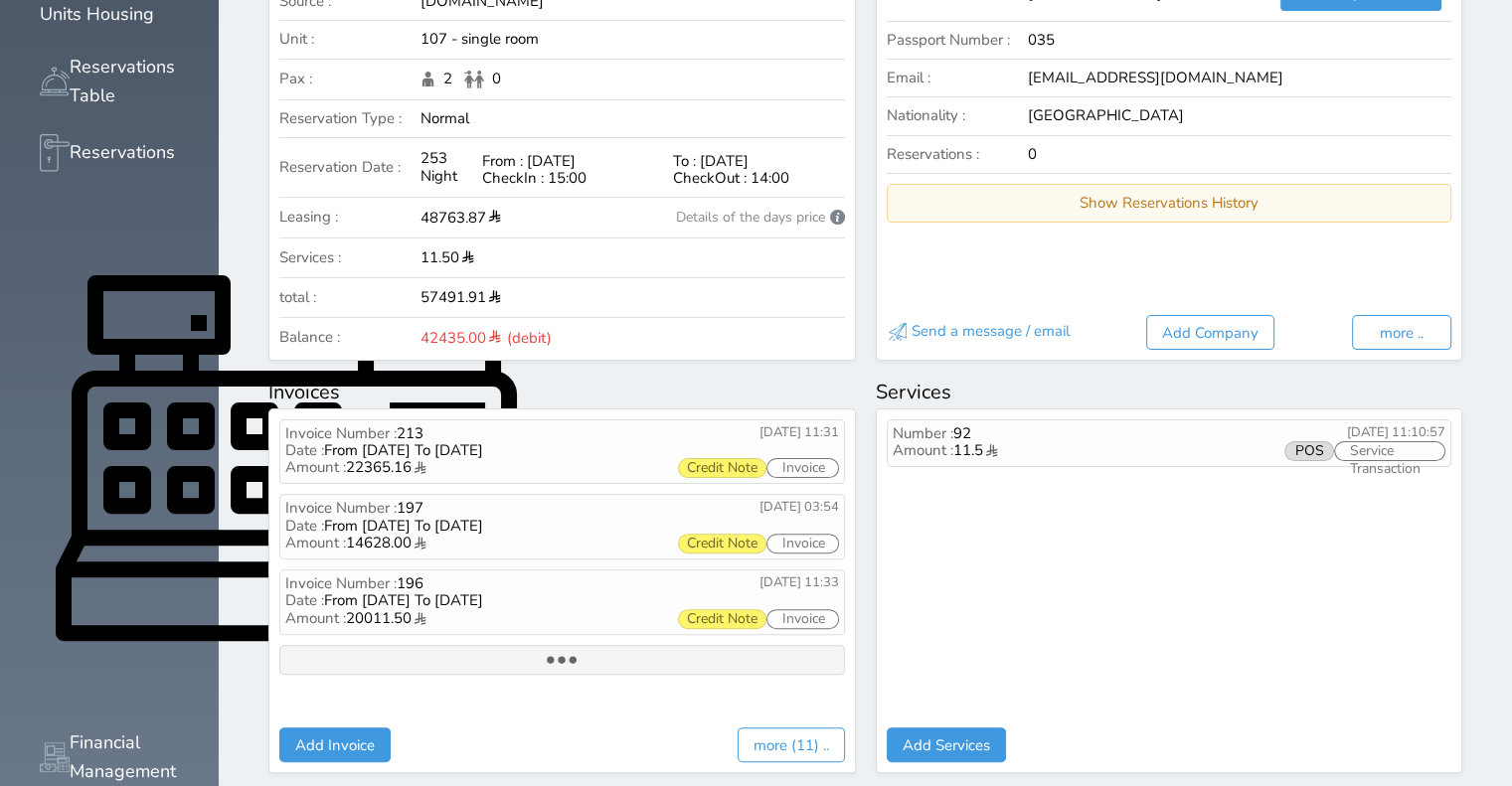 scroll, scrollTop: 397, scrollLeft: 0, axis: vertical 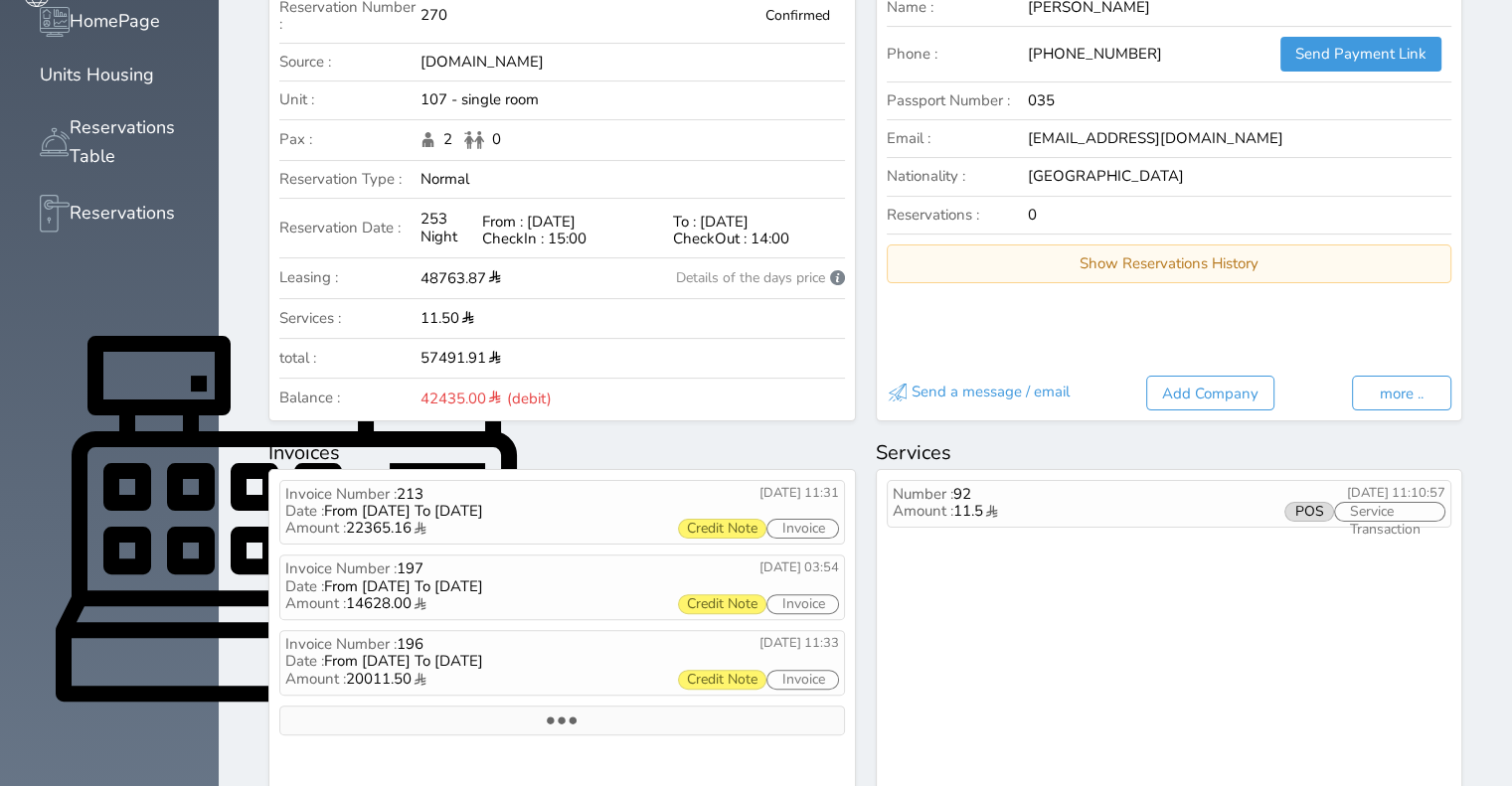 click on "Add Invoice" at bounding box center (335, 805) 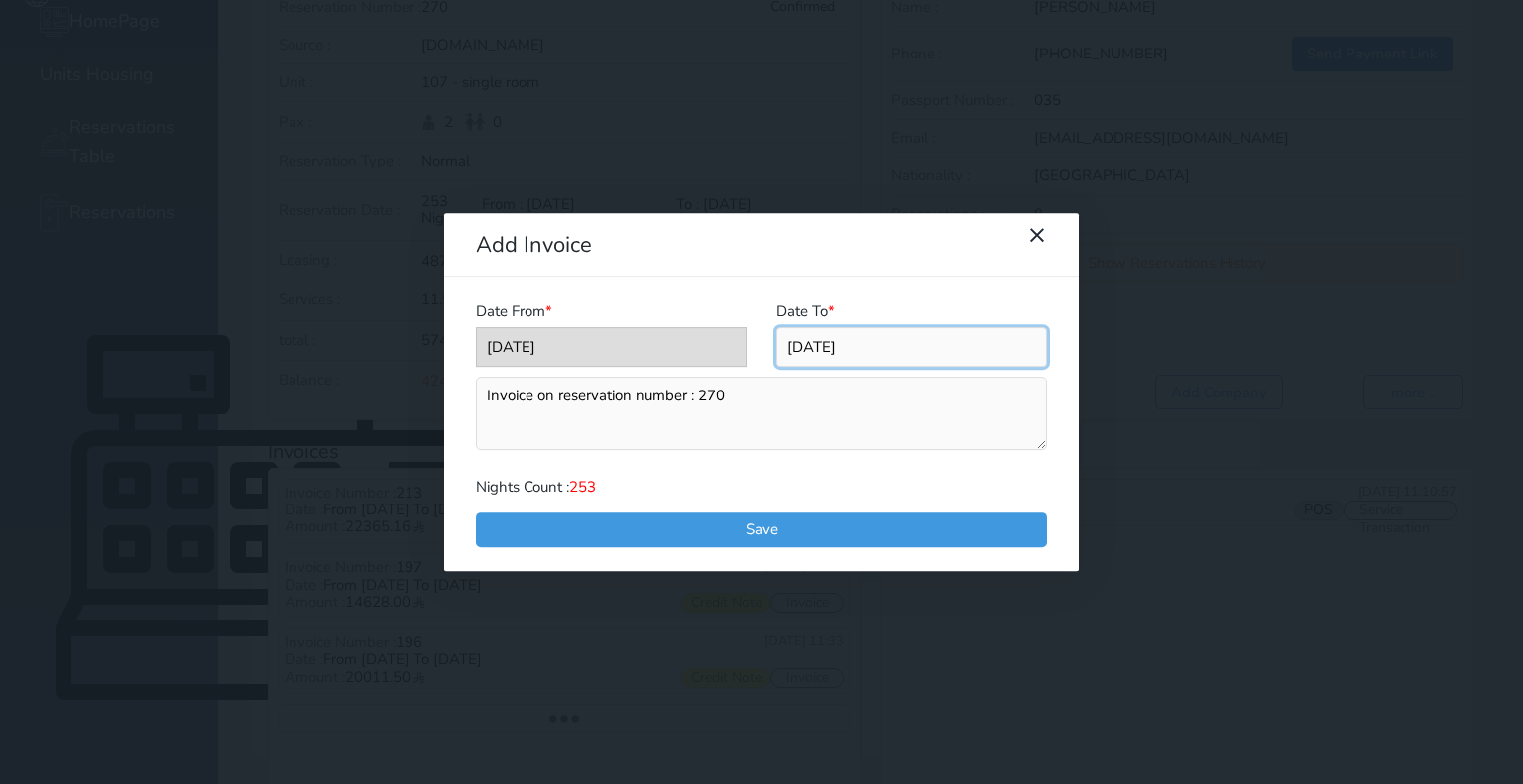 click at bounding box center [911, 347] 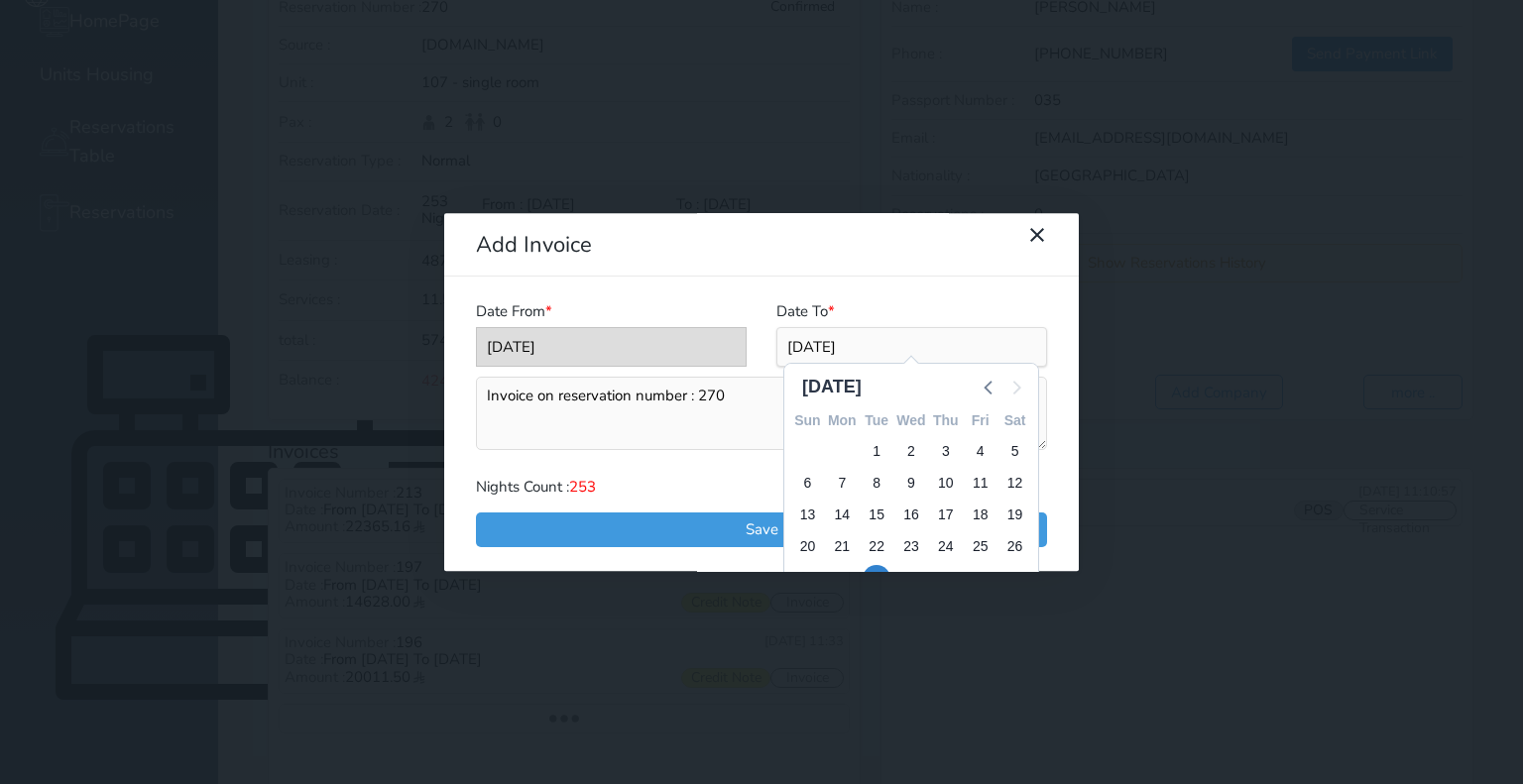 click on "Invoice on reservation number : 270" at bounding box center (762, 413) 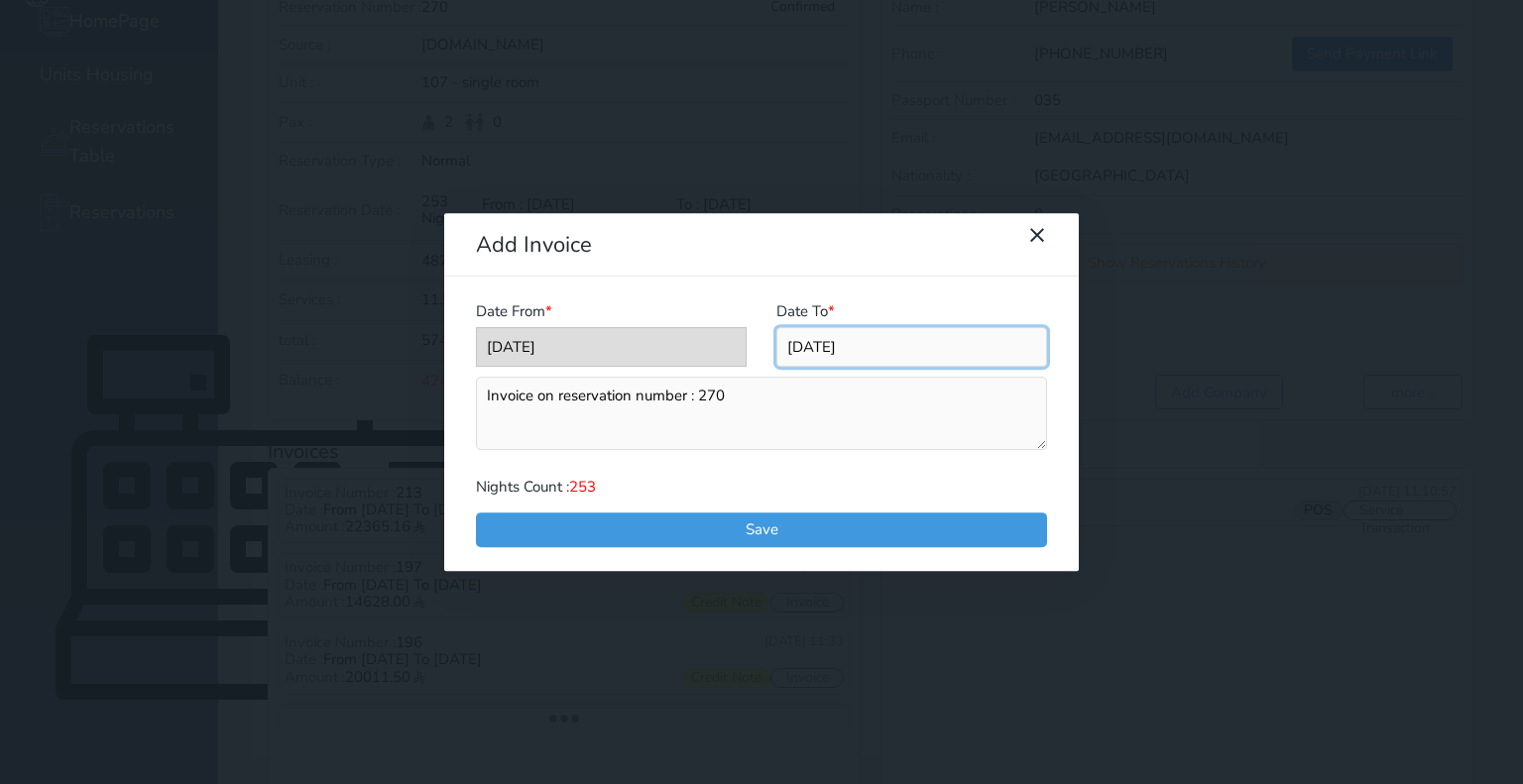 click at bounding box center [911, 347] 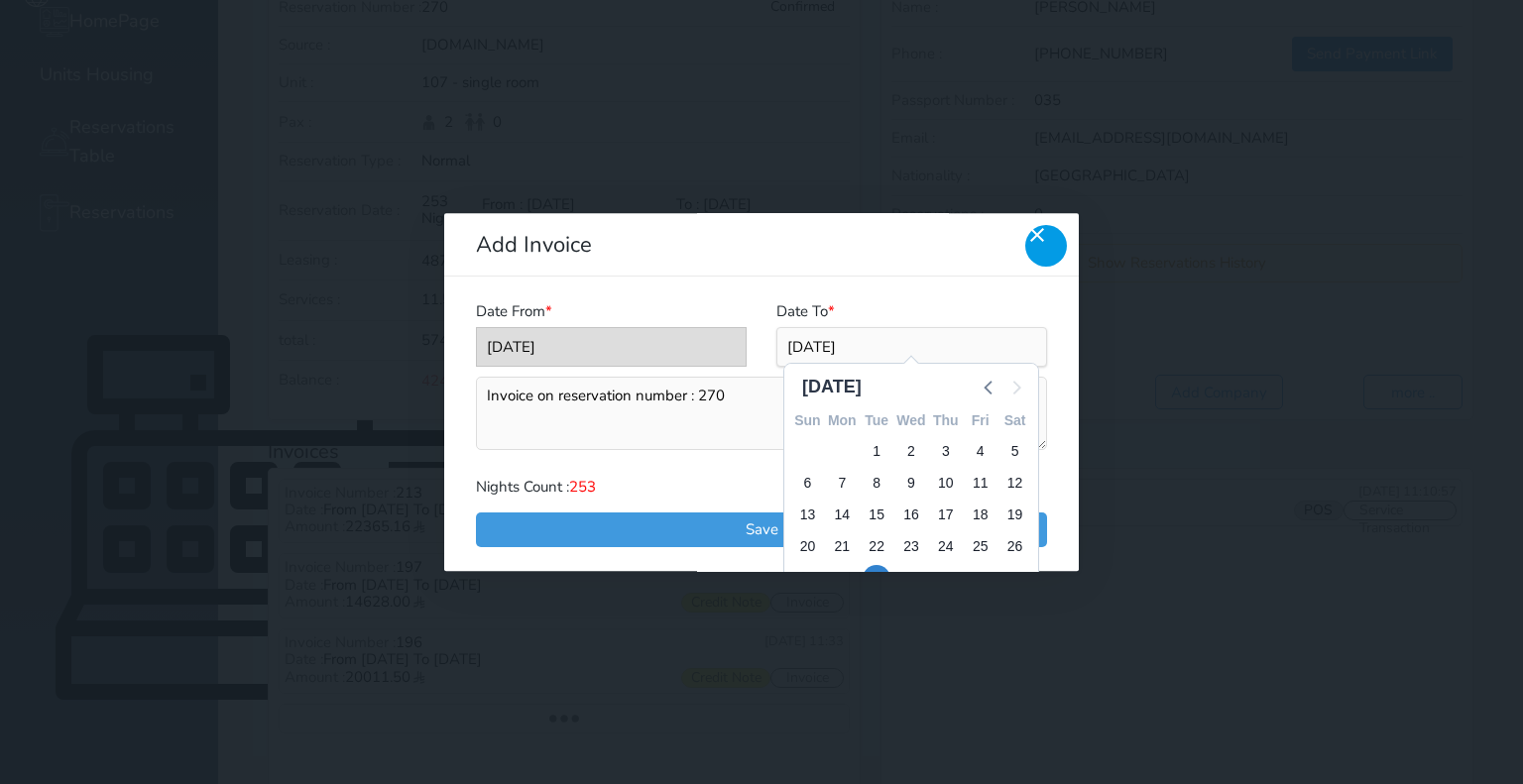 click 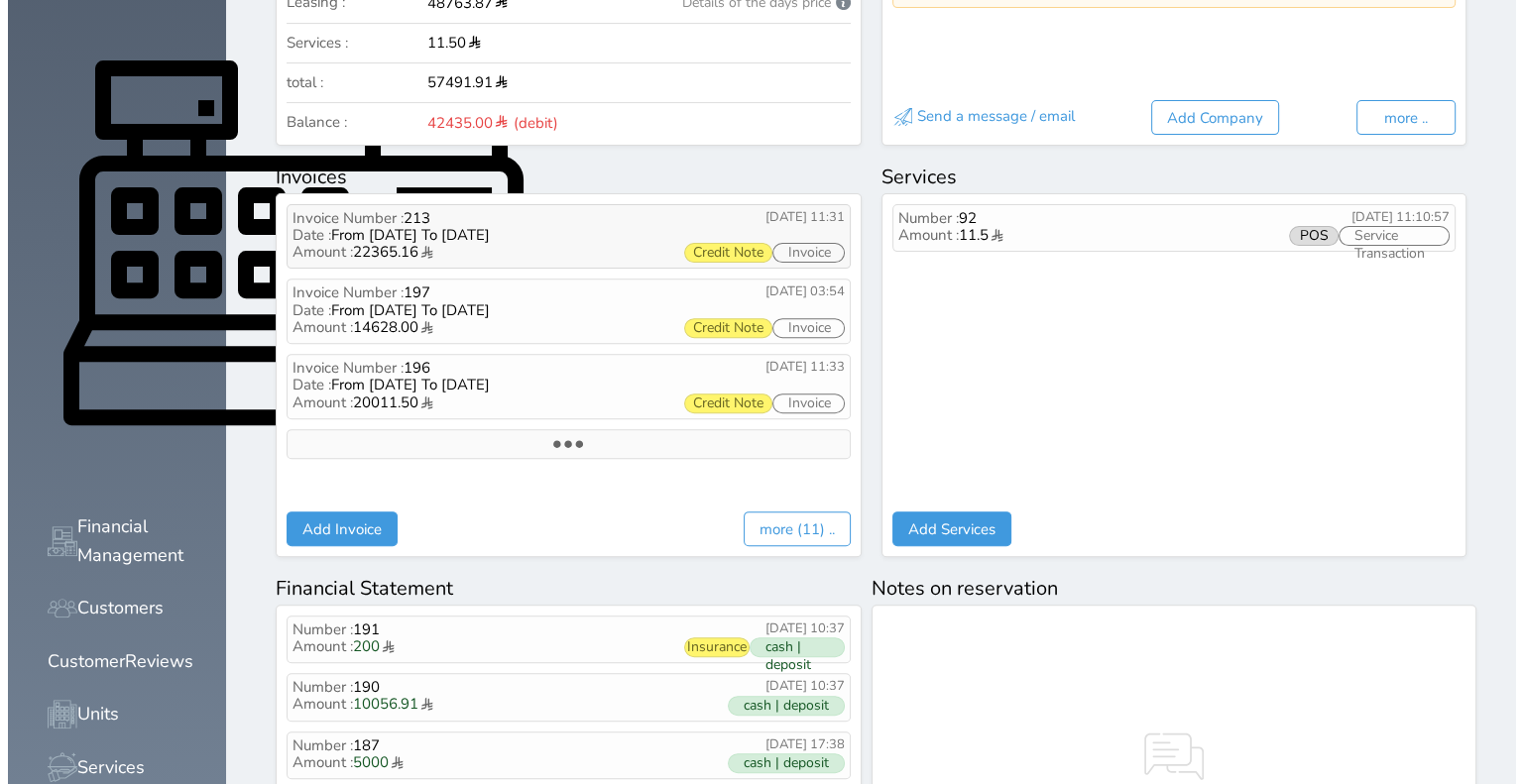 scroll, scrollTop: 694, scrollLeft: 0, axis: vertical 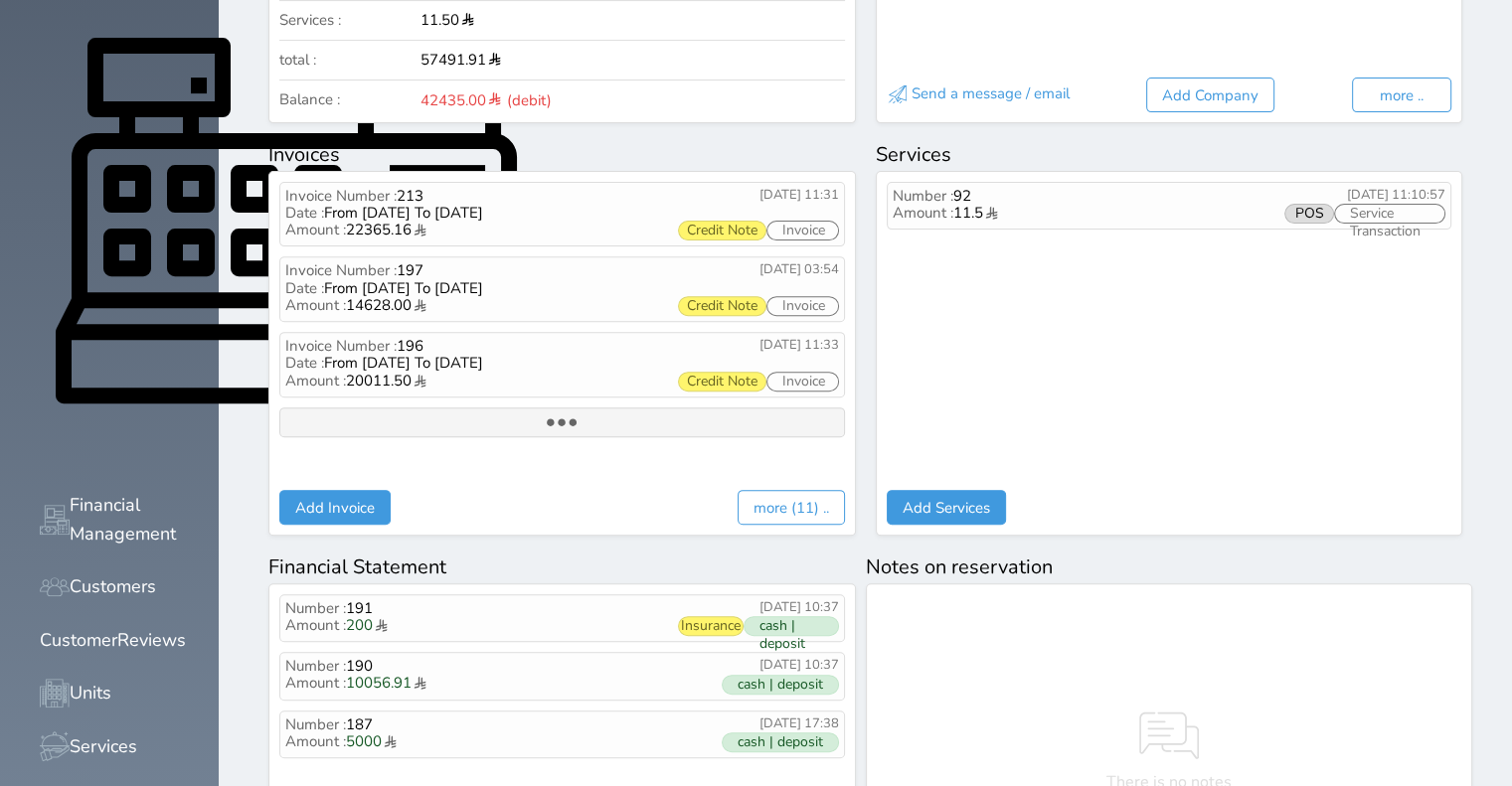 click at bounding box center (562, 422) 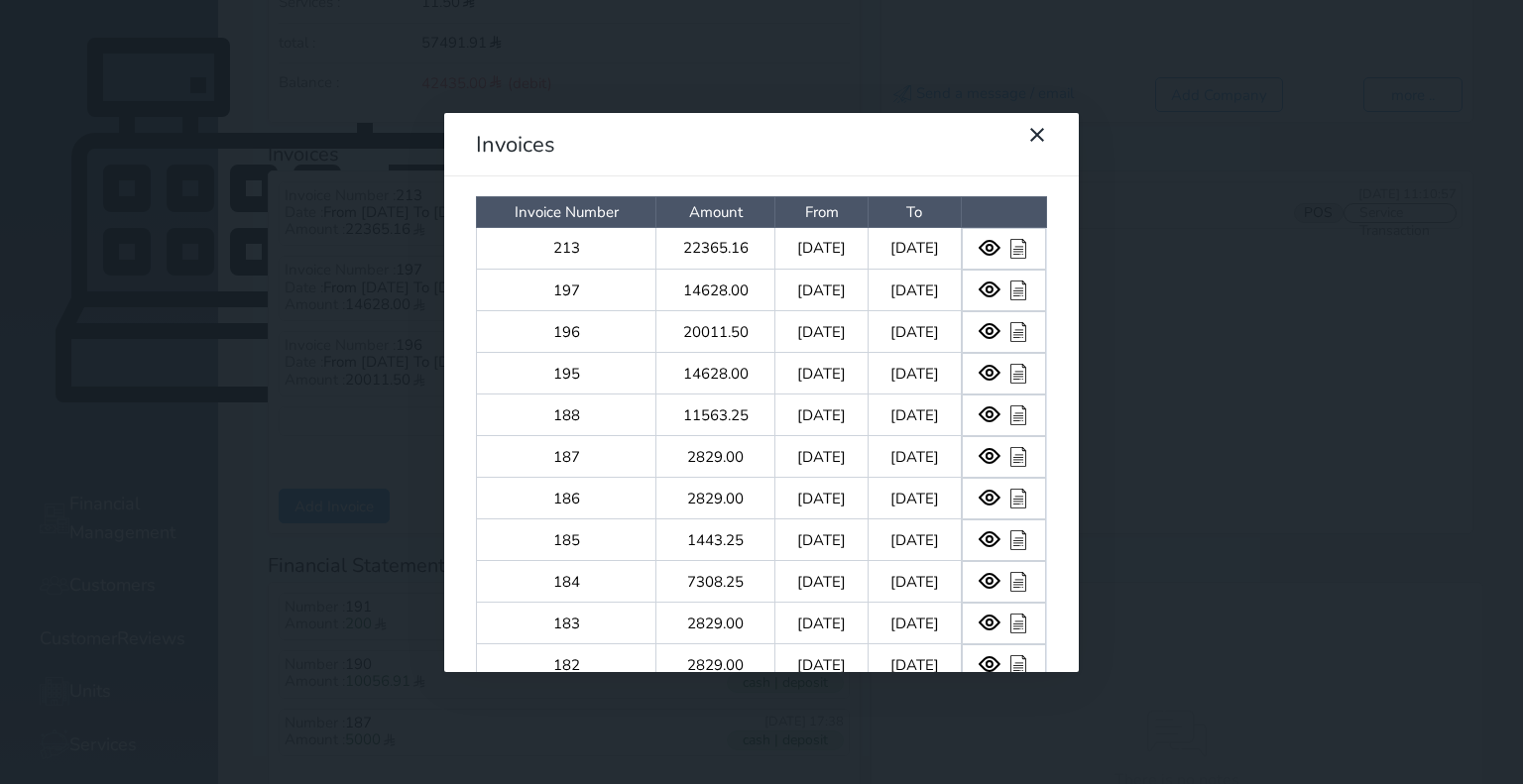 scroll, scrollTop: 0, scrollLeft: 0, axis: both 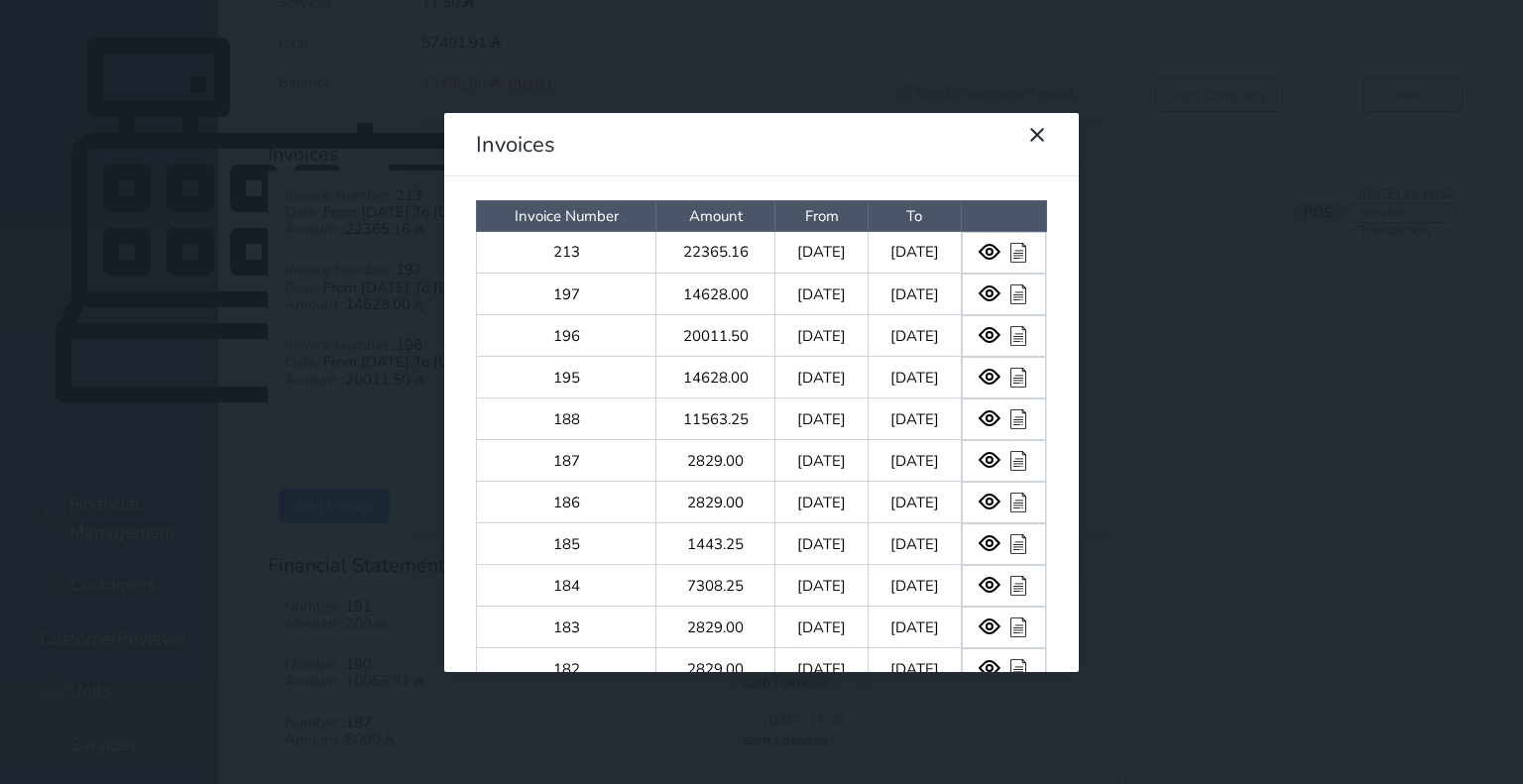 drag, startPoint x: 1042, startPoint y: 43, endPoint x: 1027, endPoint y: 68, distance: 29.154759 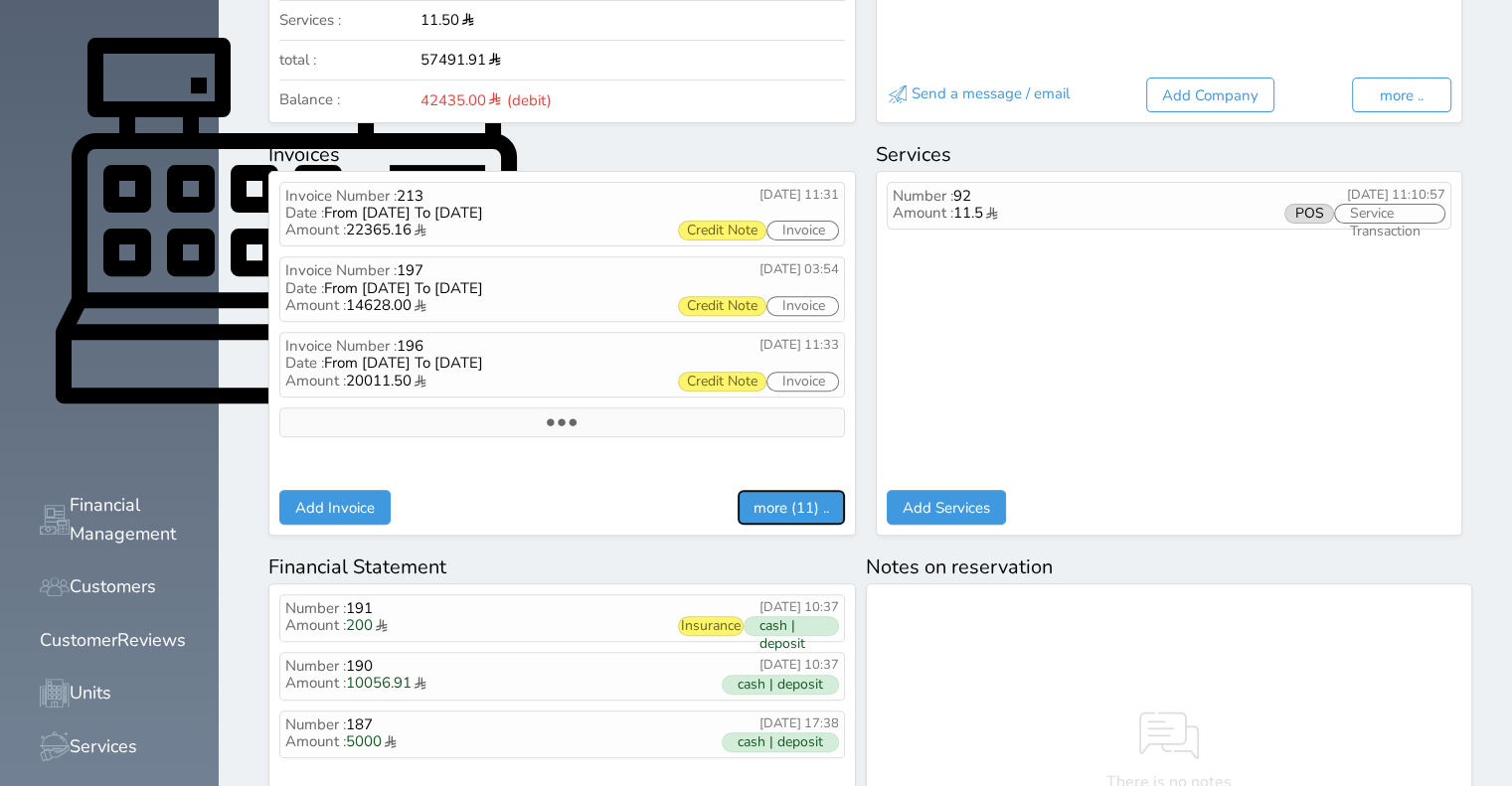 click on "more (11) .." at bounding box center (791, 507) 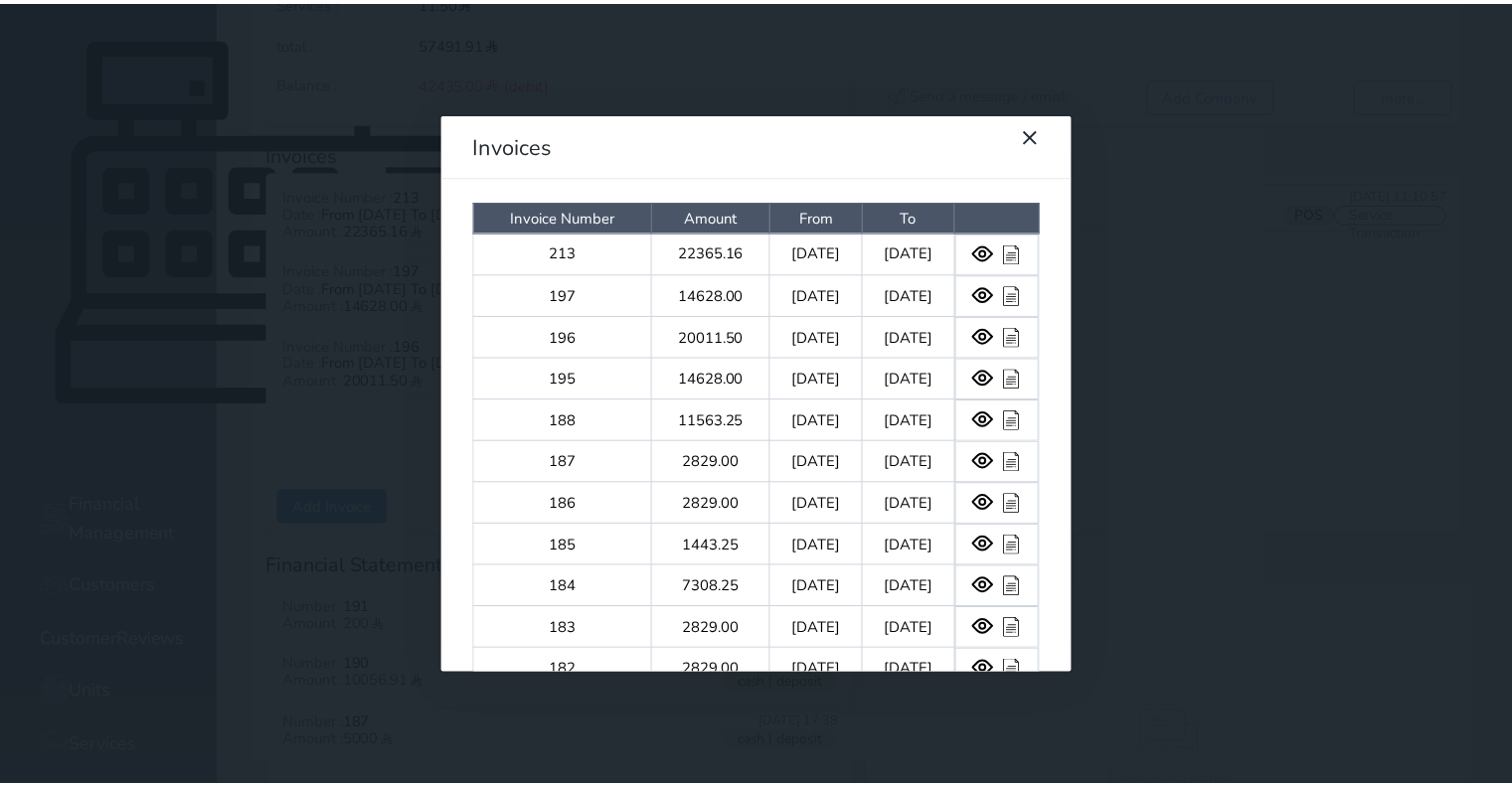scroll, scrollTop: 24, scrollLeft: 0, axis: vertical 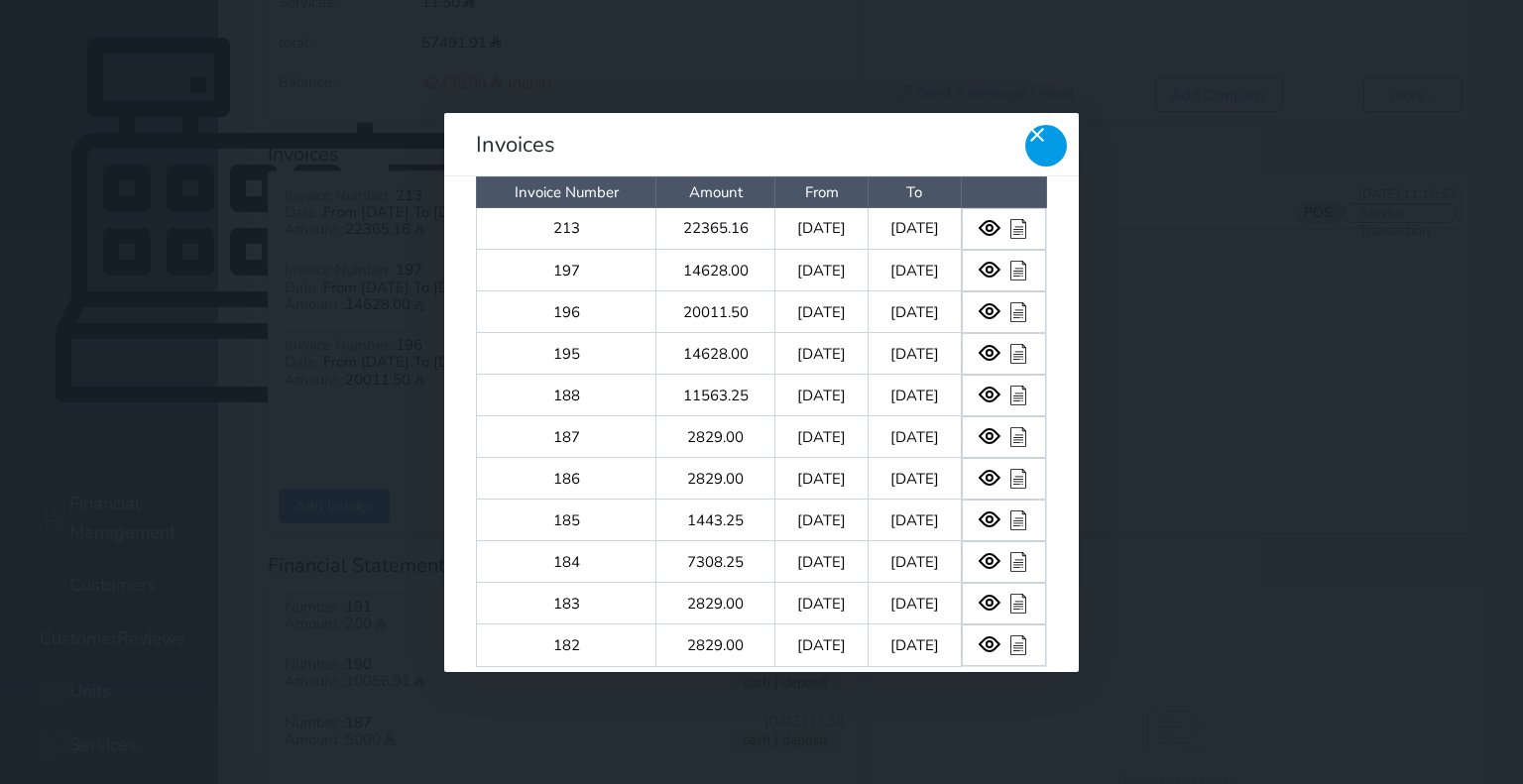 click 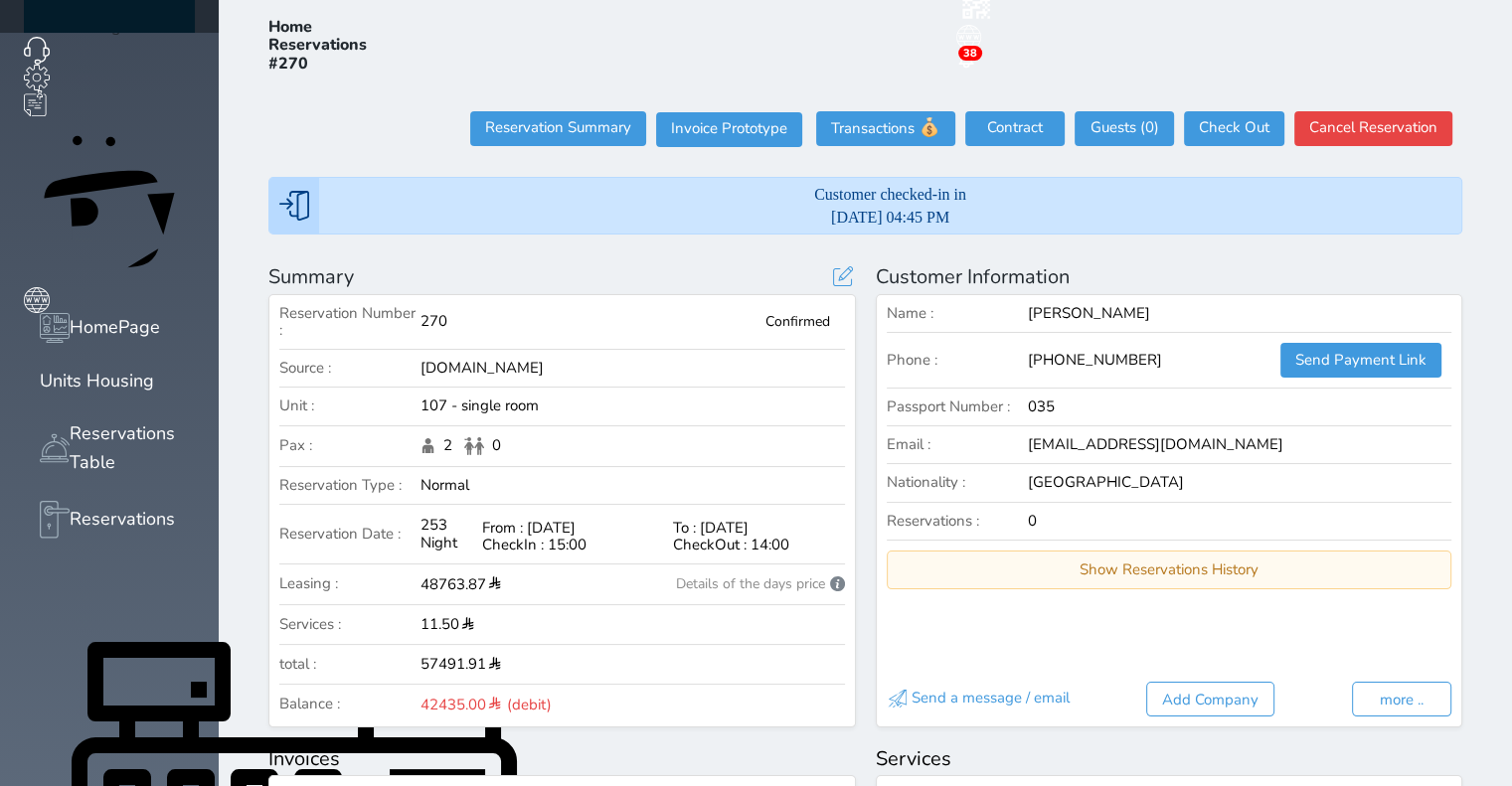 scroll, scrollTop: 199, scrollLeft: 0, axis: vertical 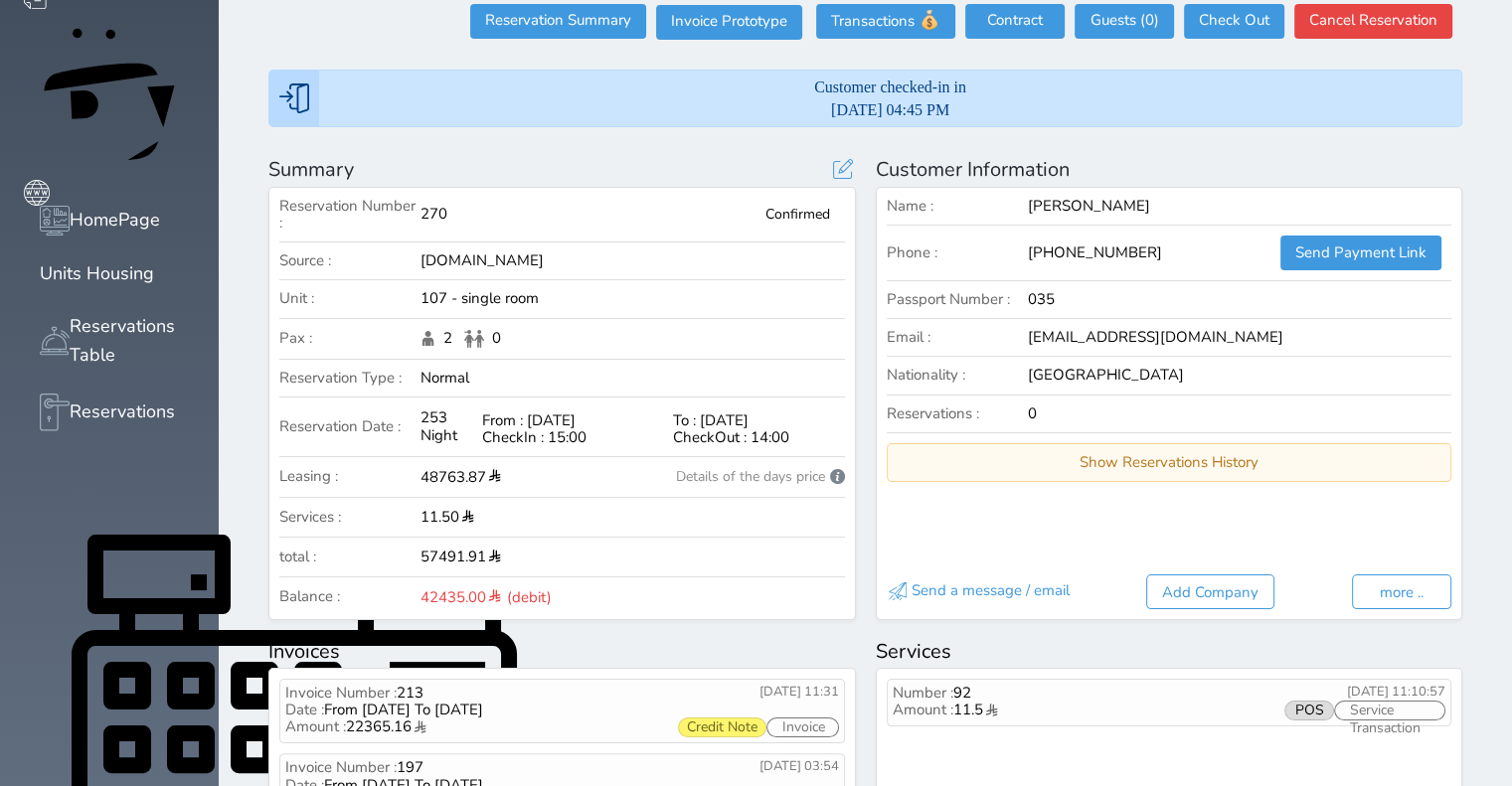 drag, startPoint x: 333, startPoint y: 520, endPoint x: 402, endPoint y: 519, distance: 69.00725 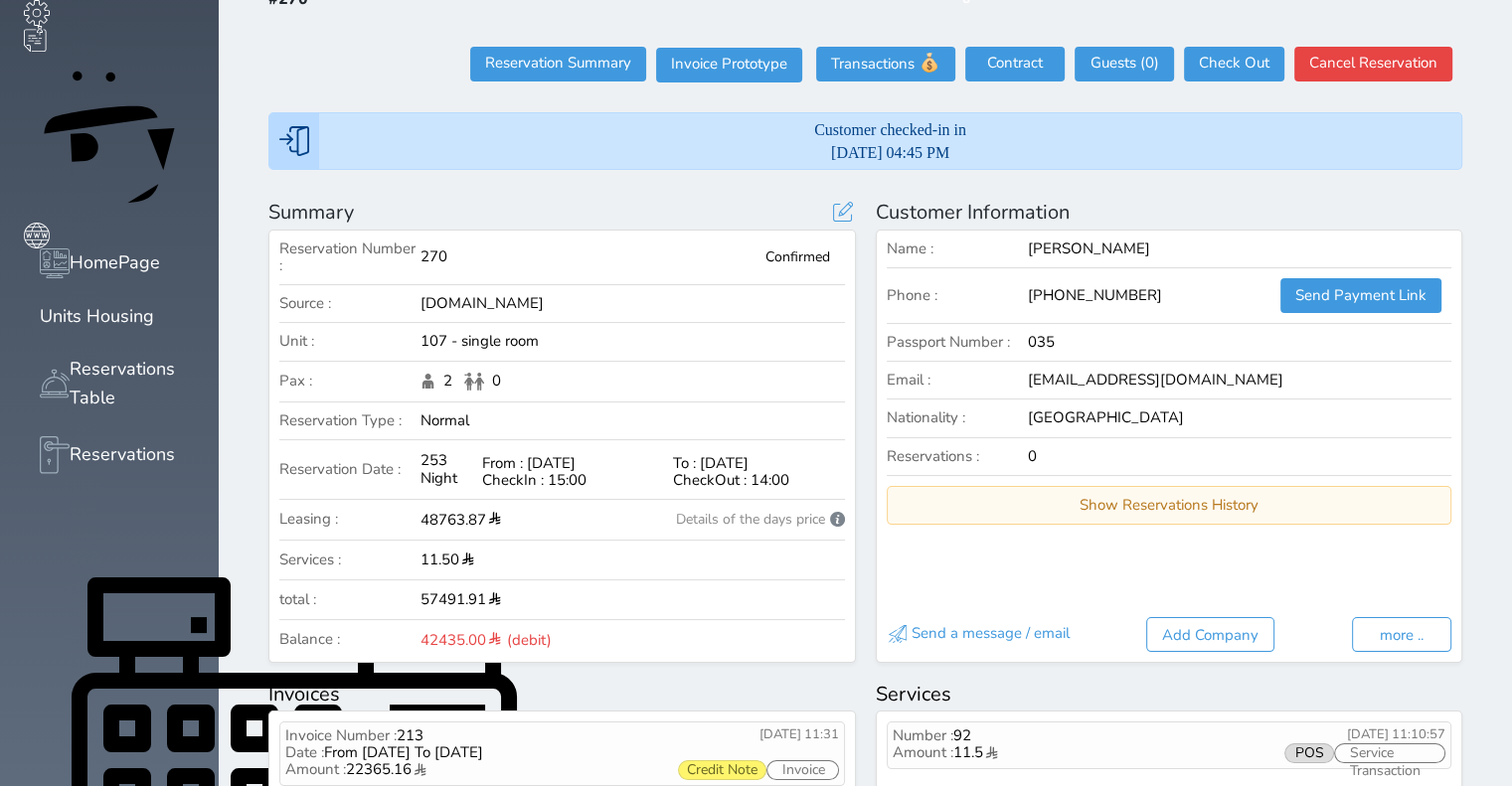 scroll, scrollTop: 397, scrollLeft: 0, axis: vertical 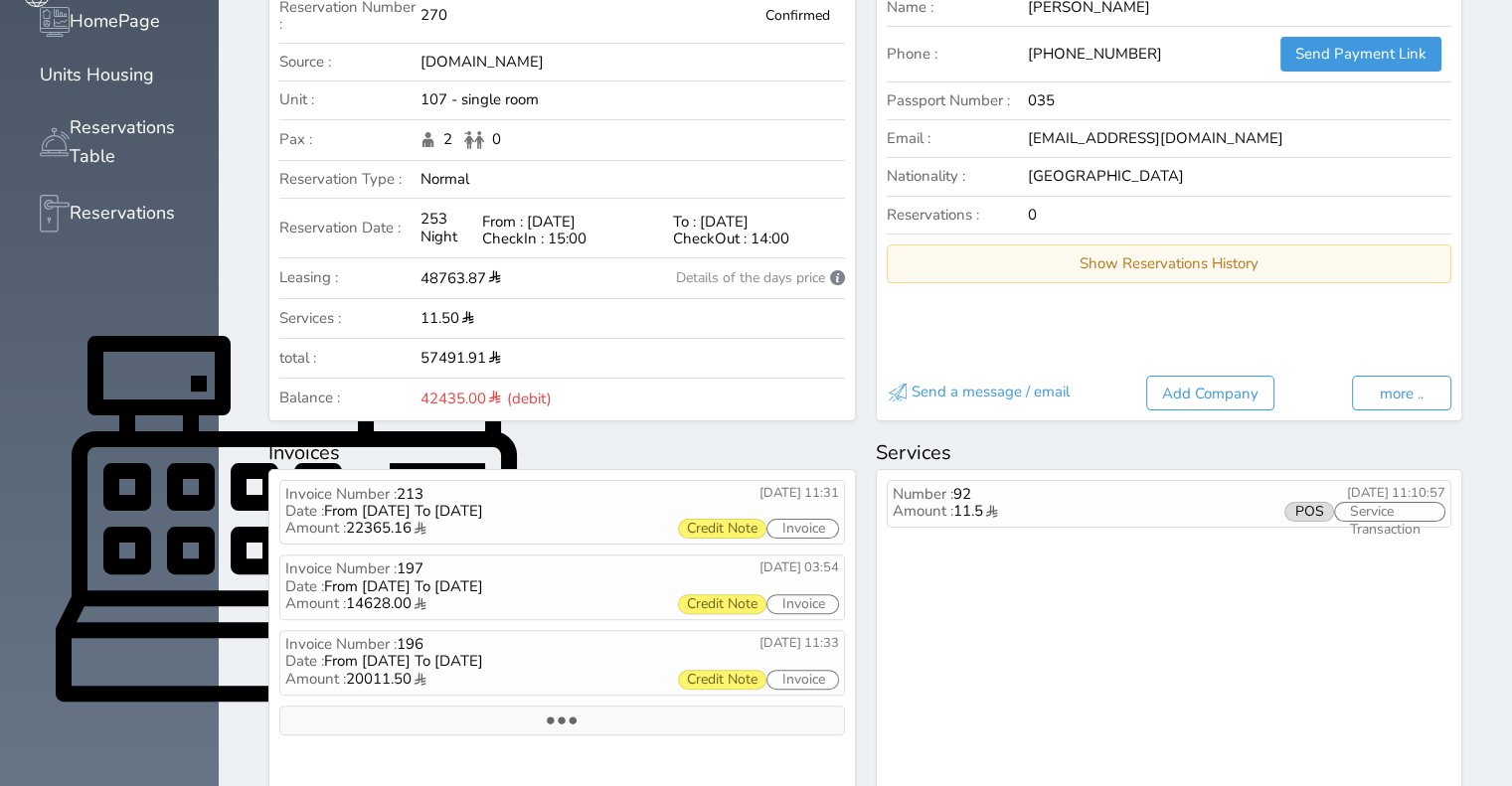 click on "Reservation Number :
270
Confirmed     Source :   [DOMAIN_NAME]
Unit :   107 - single room   Pax :           2                 0   Reservation Type :
Normal
Reservation Date :   253 Night      From : [DATE]   CheckIn : 15:00   To : [DATE]   CheckOut : 14:00   Leasing :   48763.87    Details of the days price         Details of the days price                   [DATE]   Old Price ([PERSON_NAME] + Vat)   235.75   Price   191.21   Price (Ewa + Vat)   225.39   [DATE]   Old Price (Ewa + Vat)   235.75   Price   191.21   Price (Ewa + Vat)   225.39   [DATE]   Old Price ([PERSON_NAME] + Vat)   235.75   Price   191.21   Price ([PERSON_NAME] + Vat)   225.39   [DATE]   Old Price (Ewa + Vat)   235.75   Price   191.21   Price ([PERSON_NAME] + Vat)   225.39   [DATE]   Old Price ([PERSON_NAME] + Vat)   235.75   Price   191.21   Price ([PERSON_NAME] + Vat)   225.39" at bounding box center (562, 204) 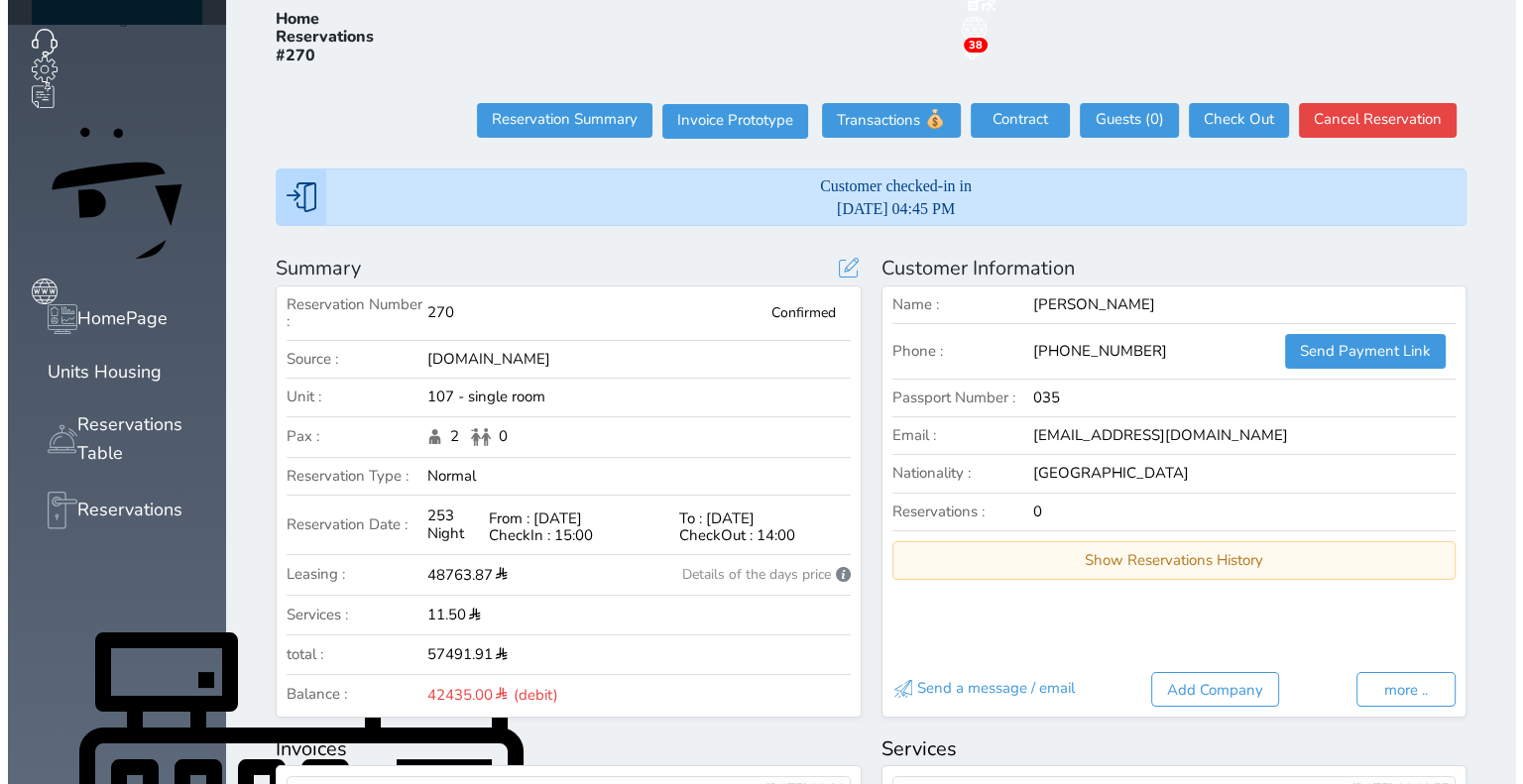 scroll, scrollTop: 99, scrollLeft: 0, axis: vertical 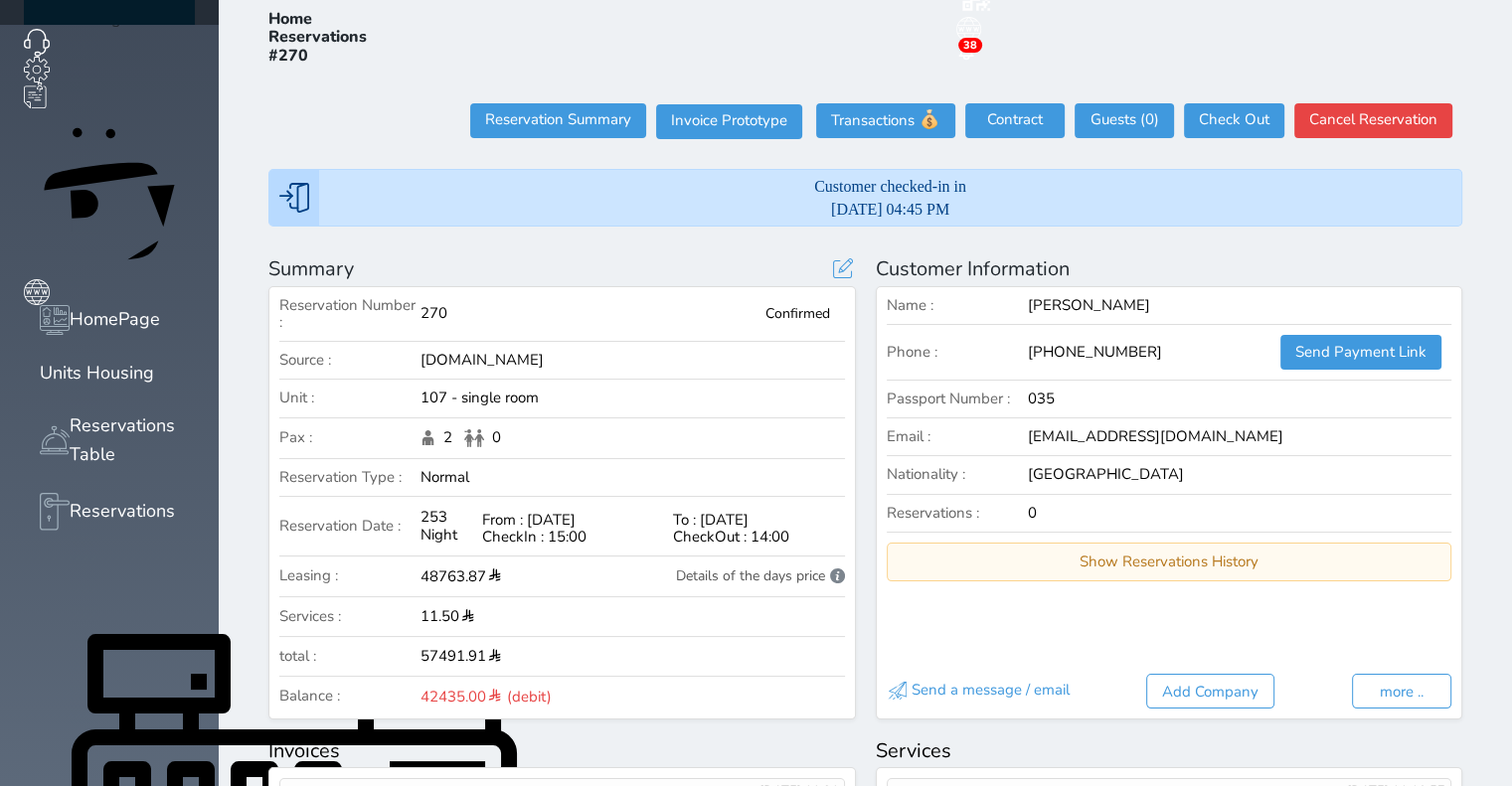 click on "Details of the days price" at bounding box center [760, 576] 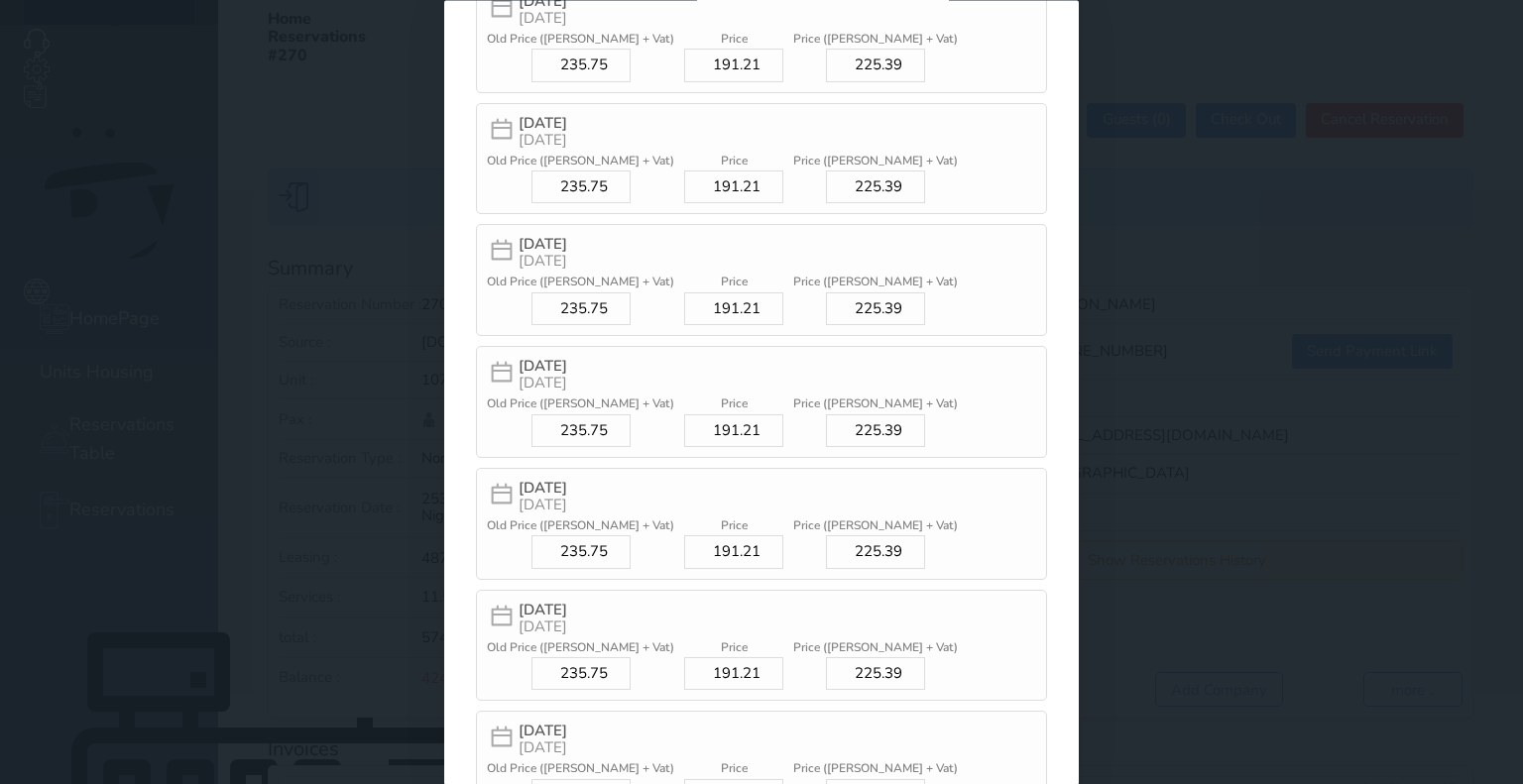 scroll, scrollTop: 16048, scrollLeft: 0, axis: vertical 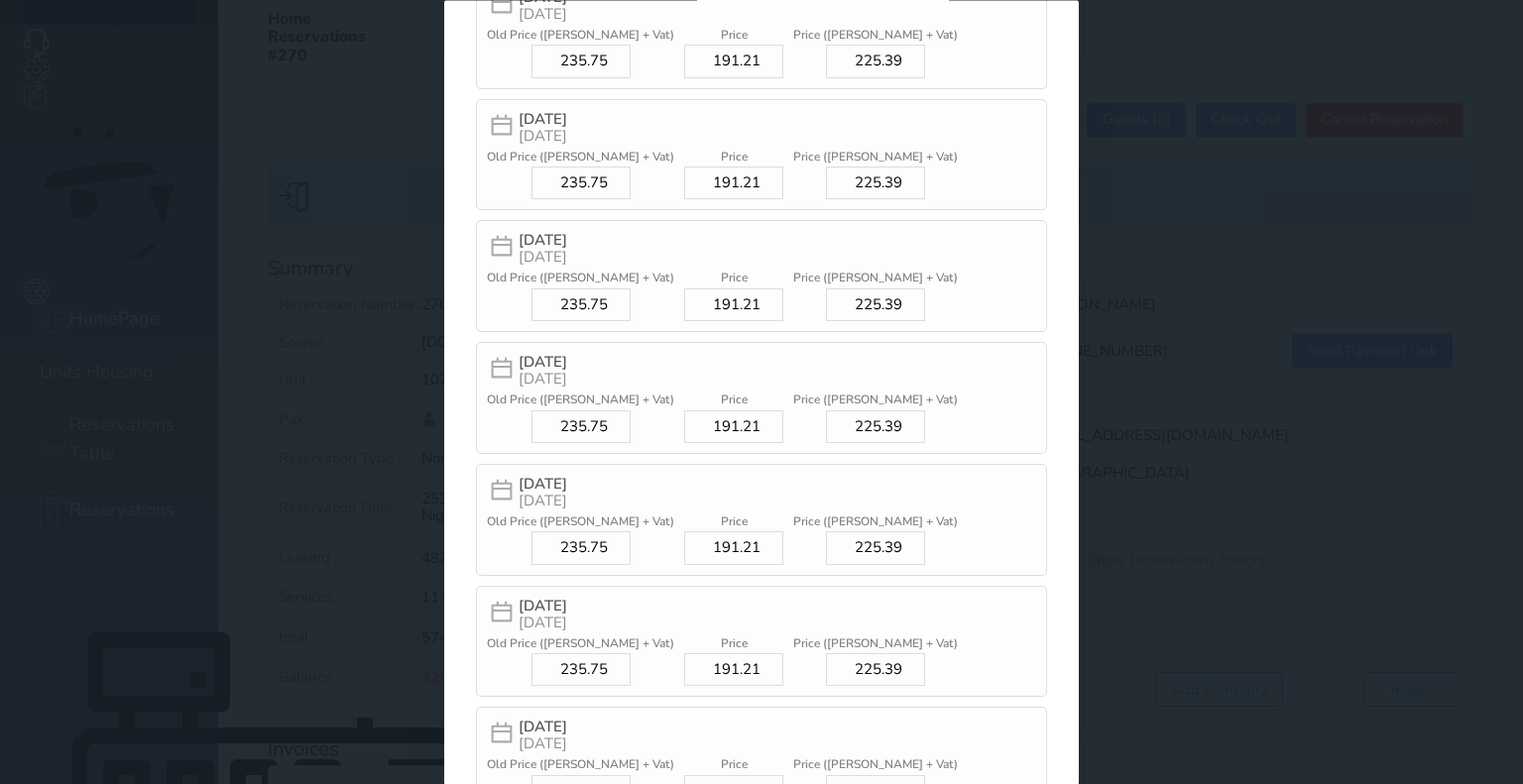click on "[DATE]" at bounding box center [542, 7558] 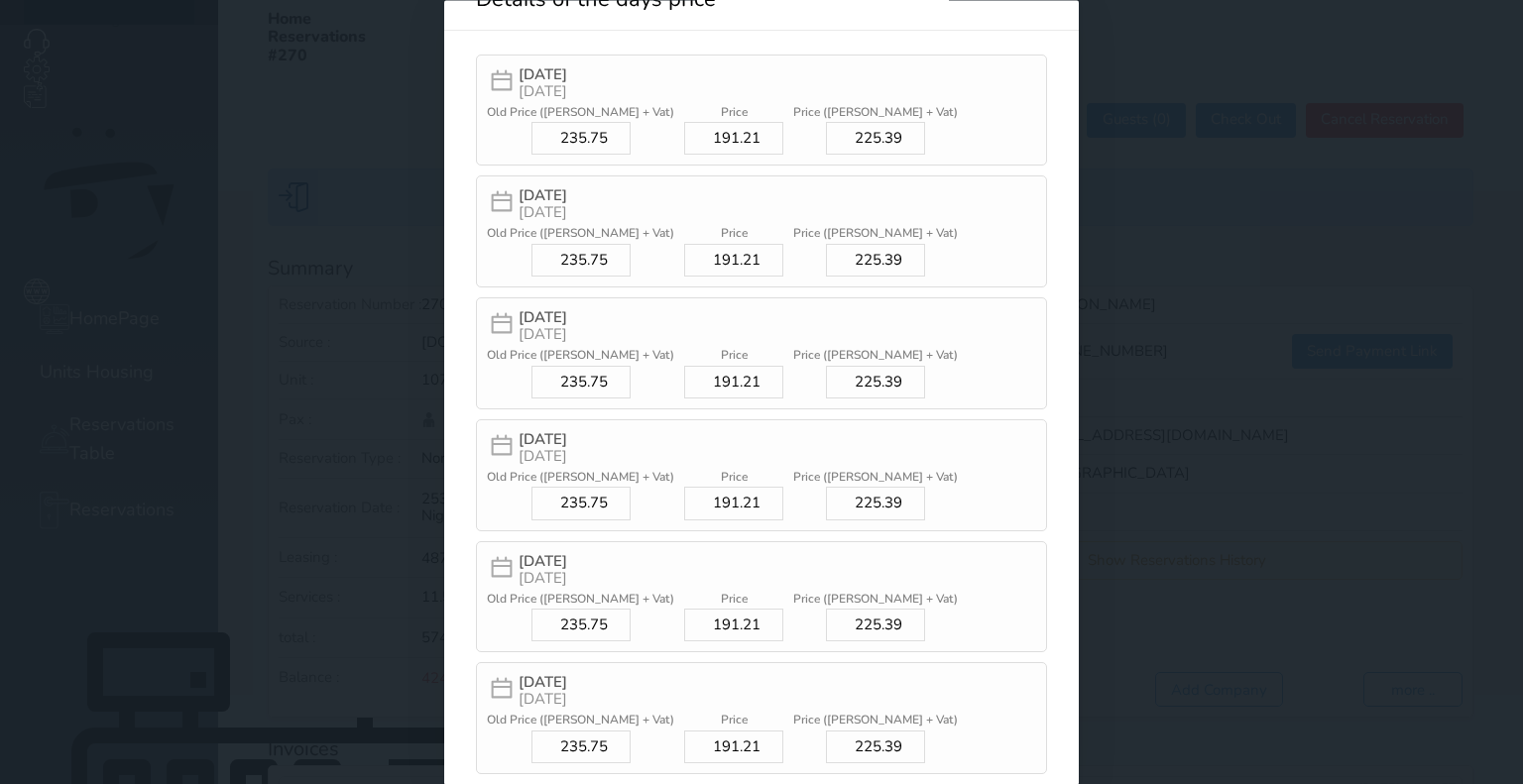 scroll, scrollTop: 0, scrollLeft: 0, axis: both 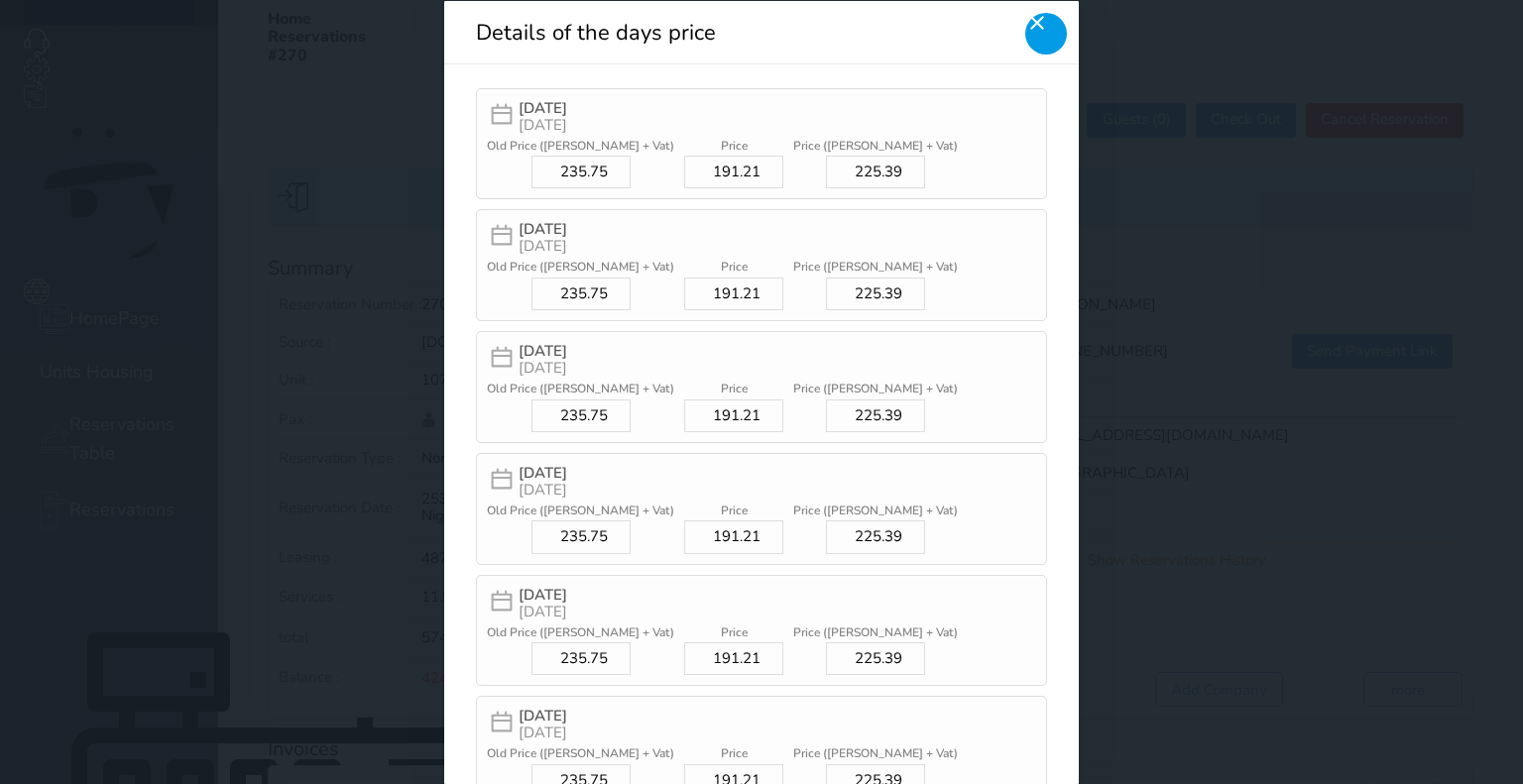 click at bounding box center [1046, 33] 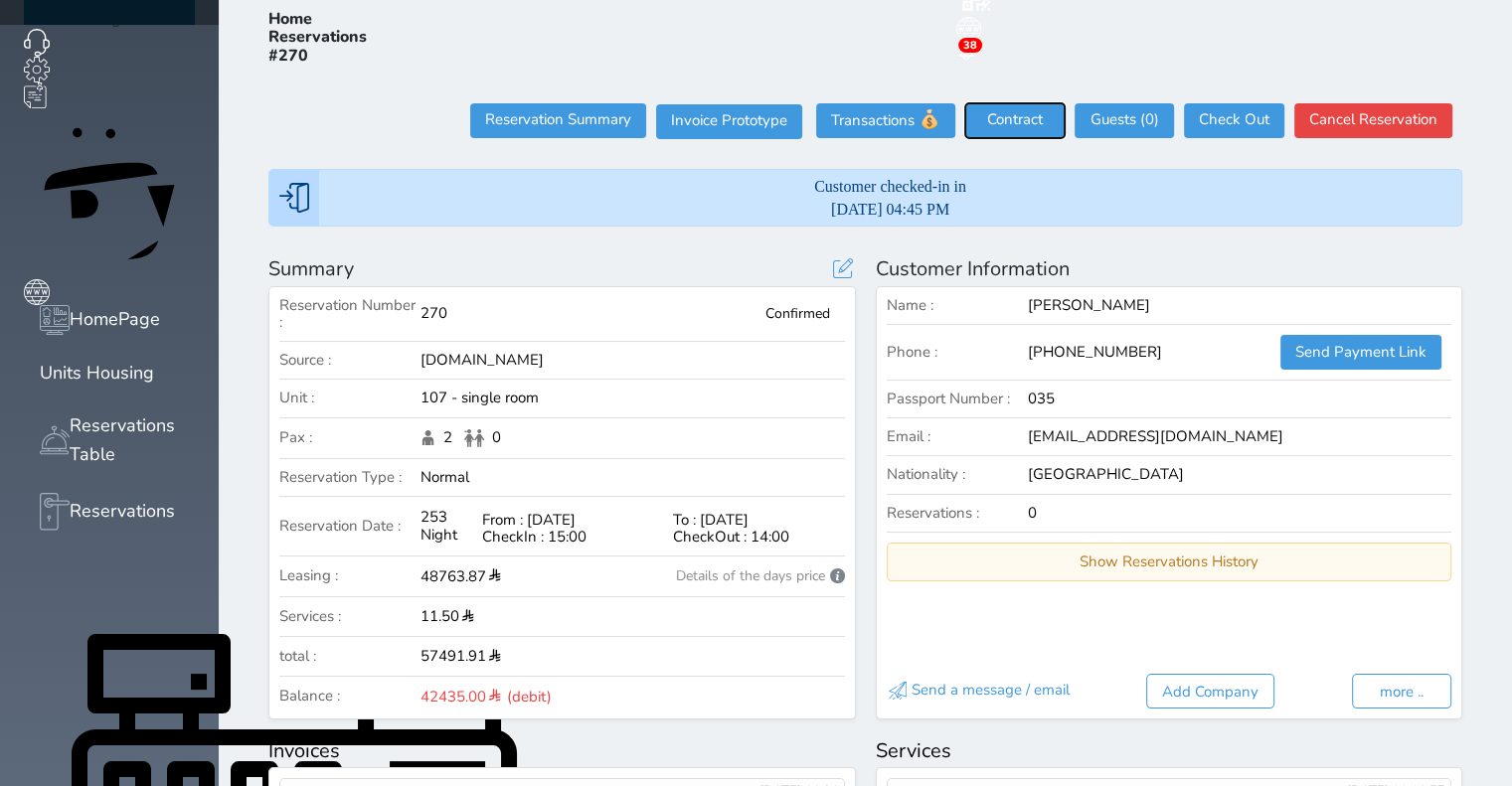 click on "Contract" at bounding box center [1015, 120] 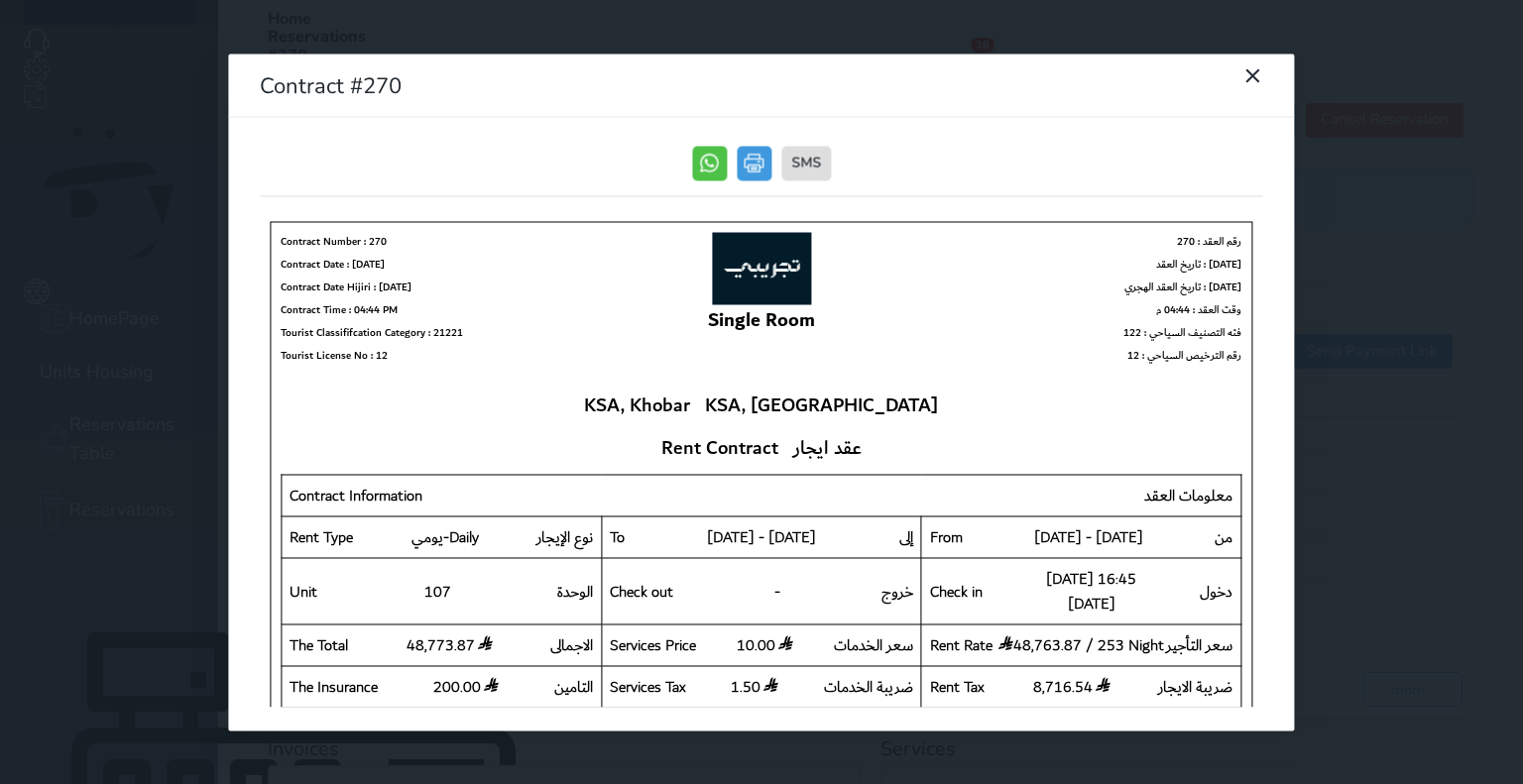 scroll, scrollTop: 0, scrollLeft: 0, axis: both 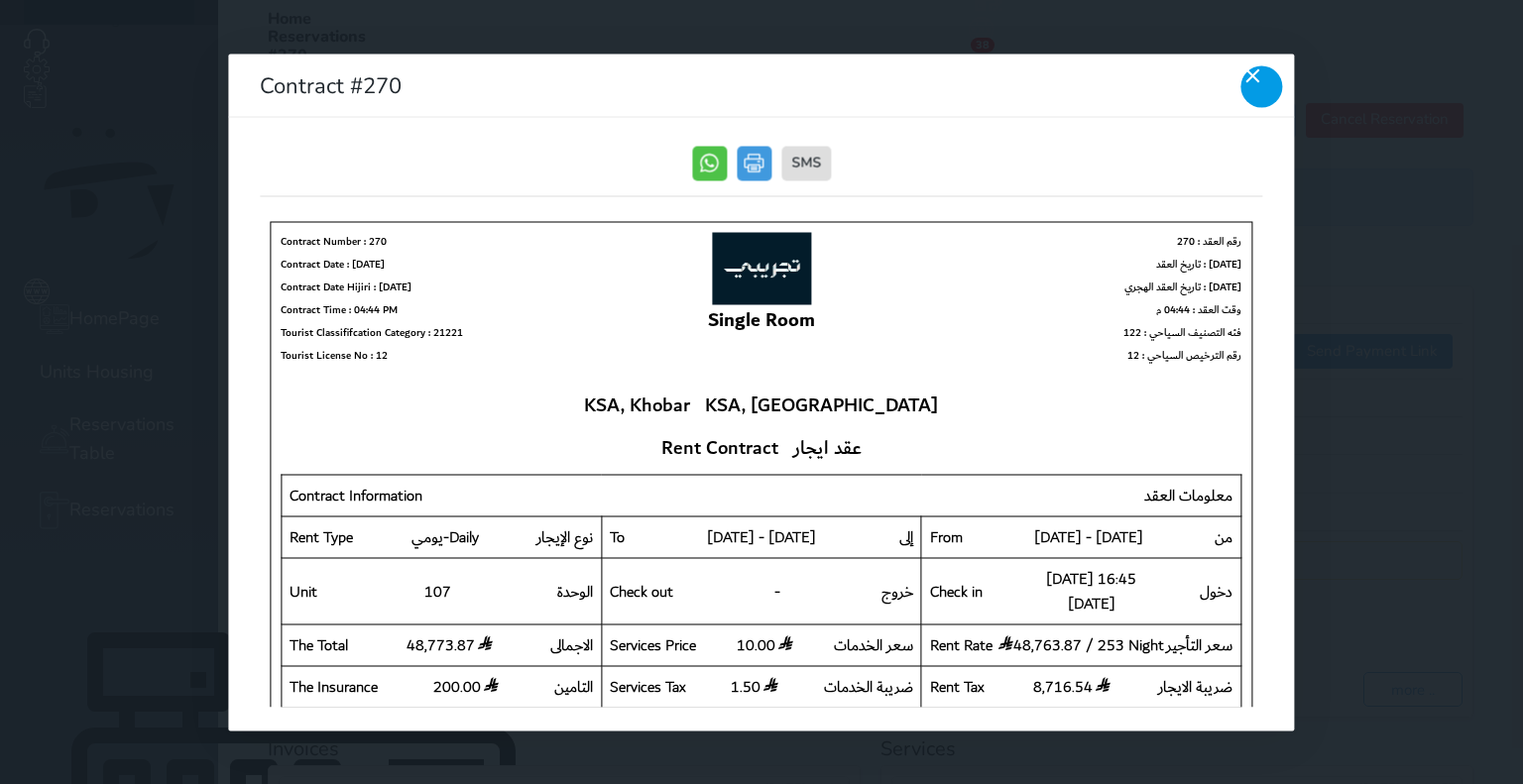 click at bounding box center [1262, 86] 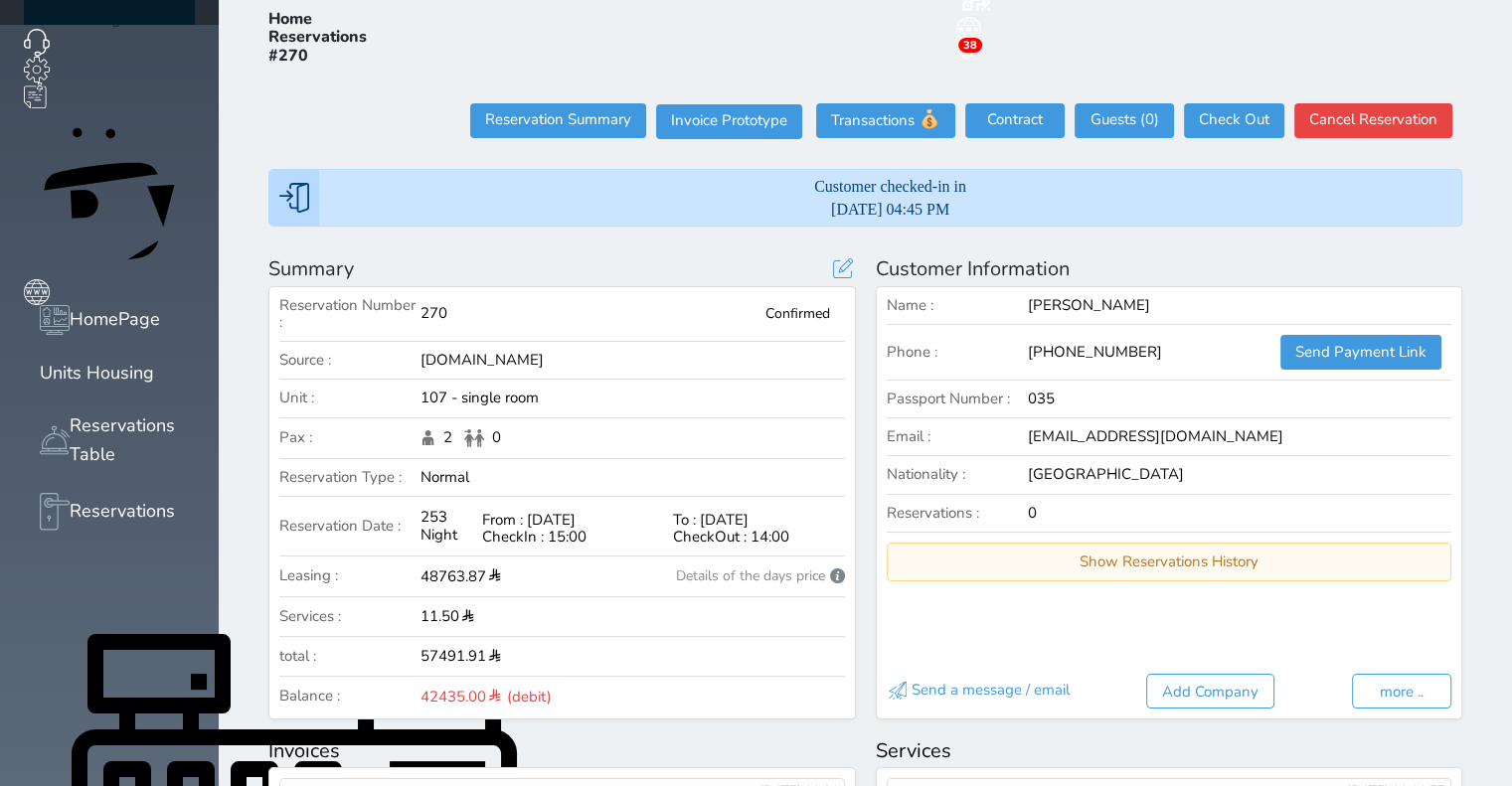 click on "42435.00      (debit)" at bounding box center (486, 696) 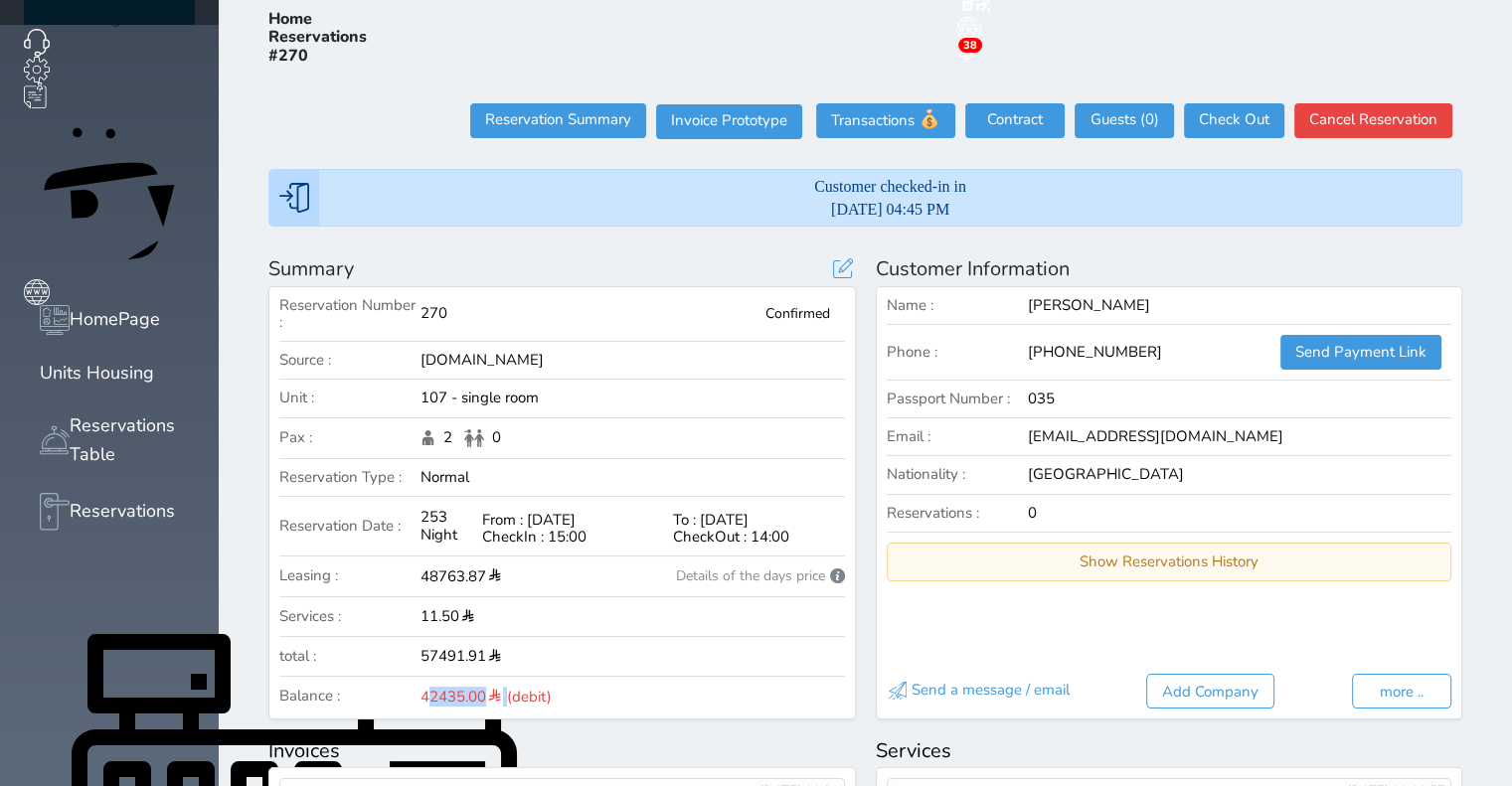 click on "42435.00      (debit)" at bounding box center (486, 696) 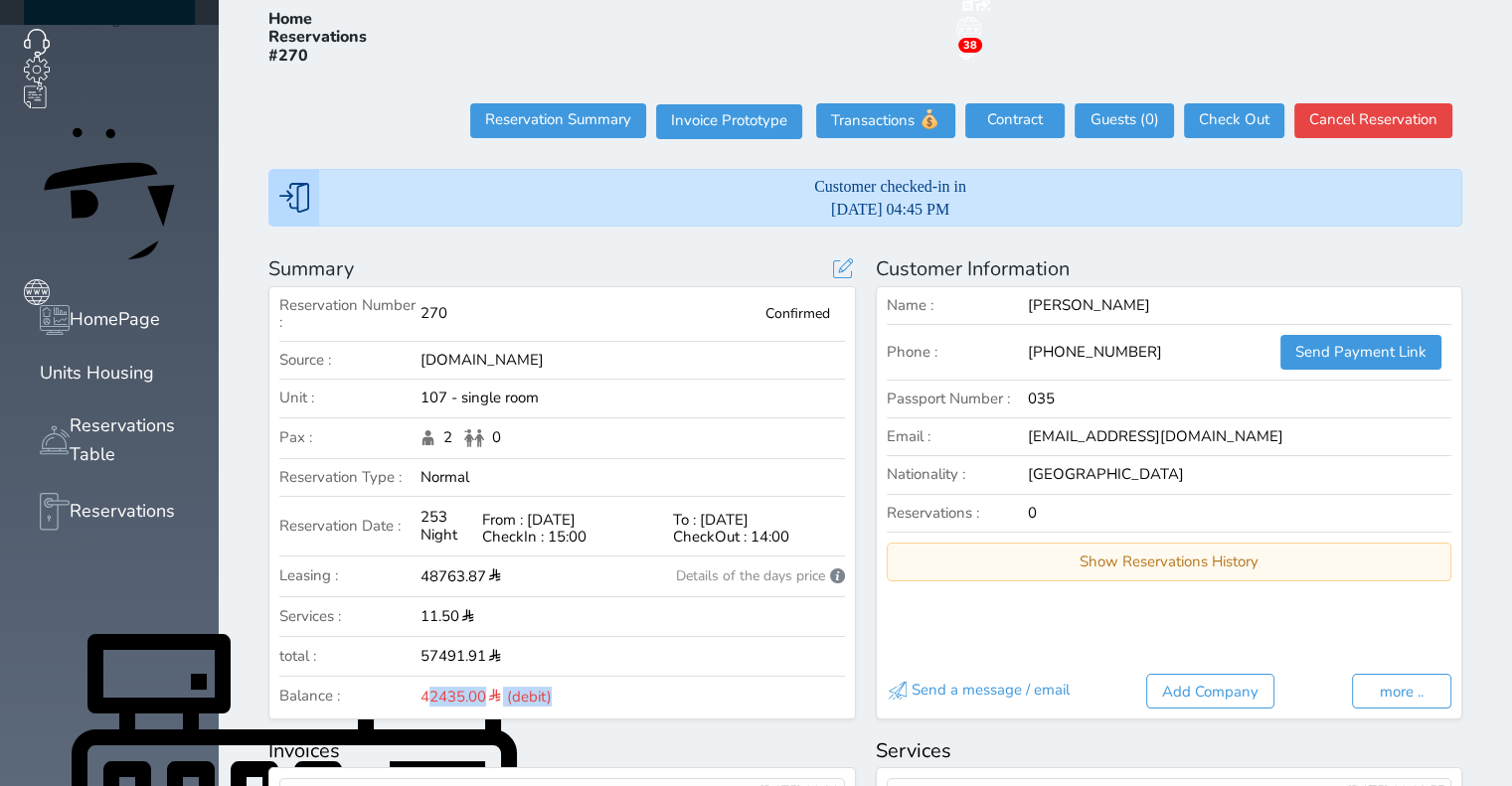 click on "42435.00      (debit)" at bounding box center (486, 696) 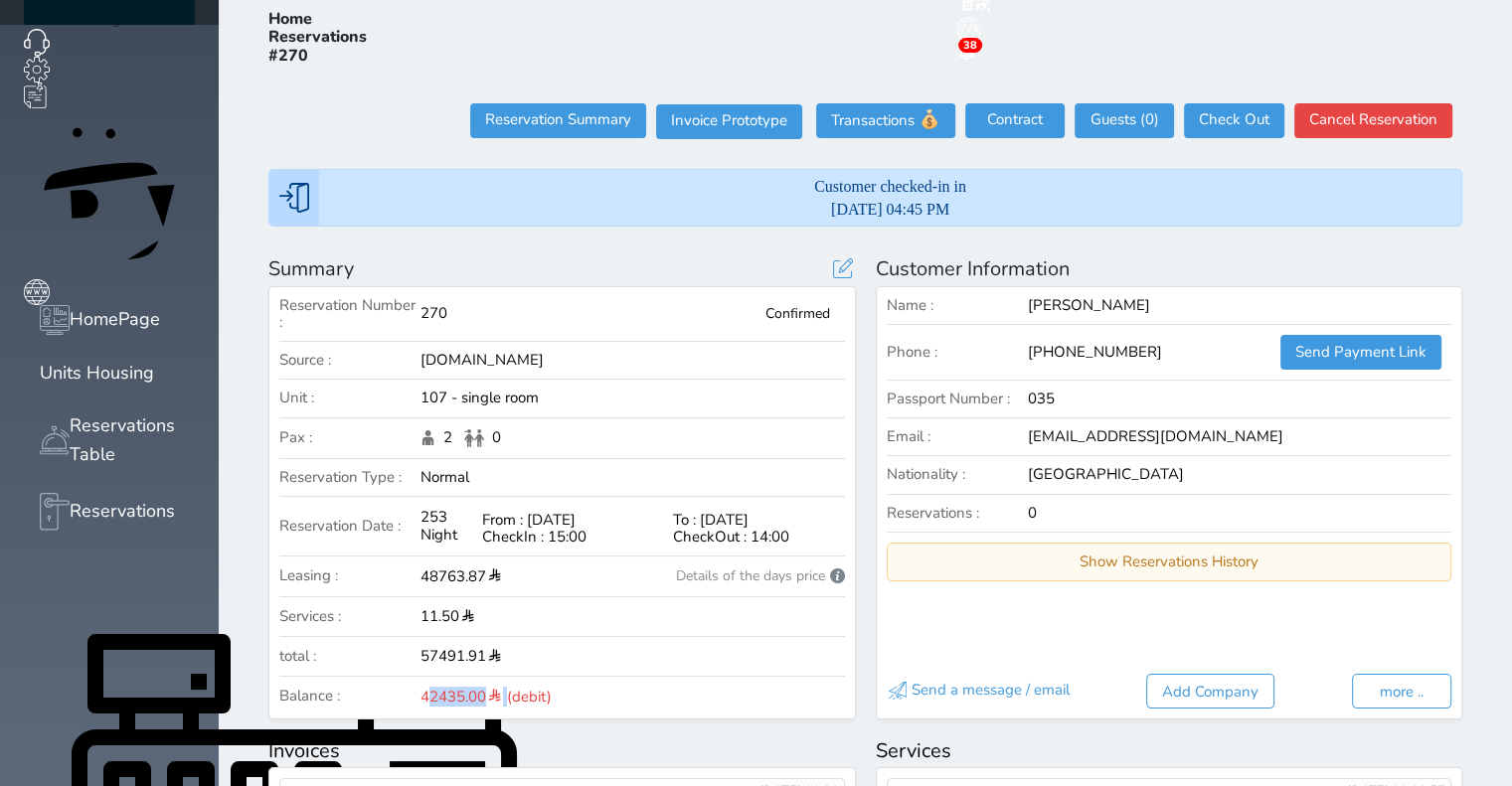 click on "42435.00      (debit)" at bounding box center [486, 696] 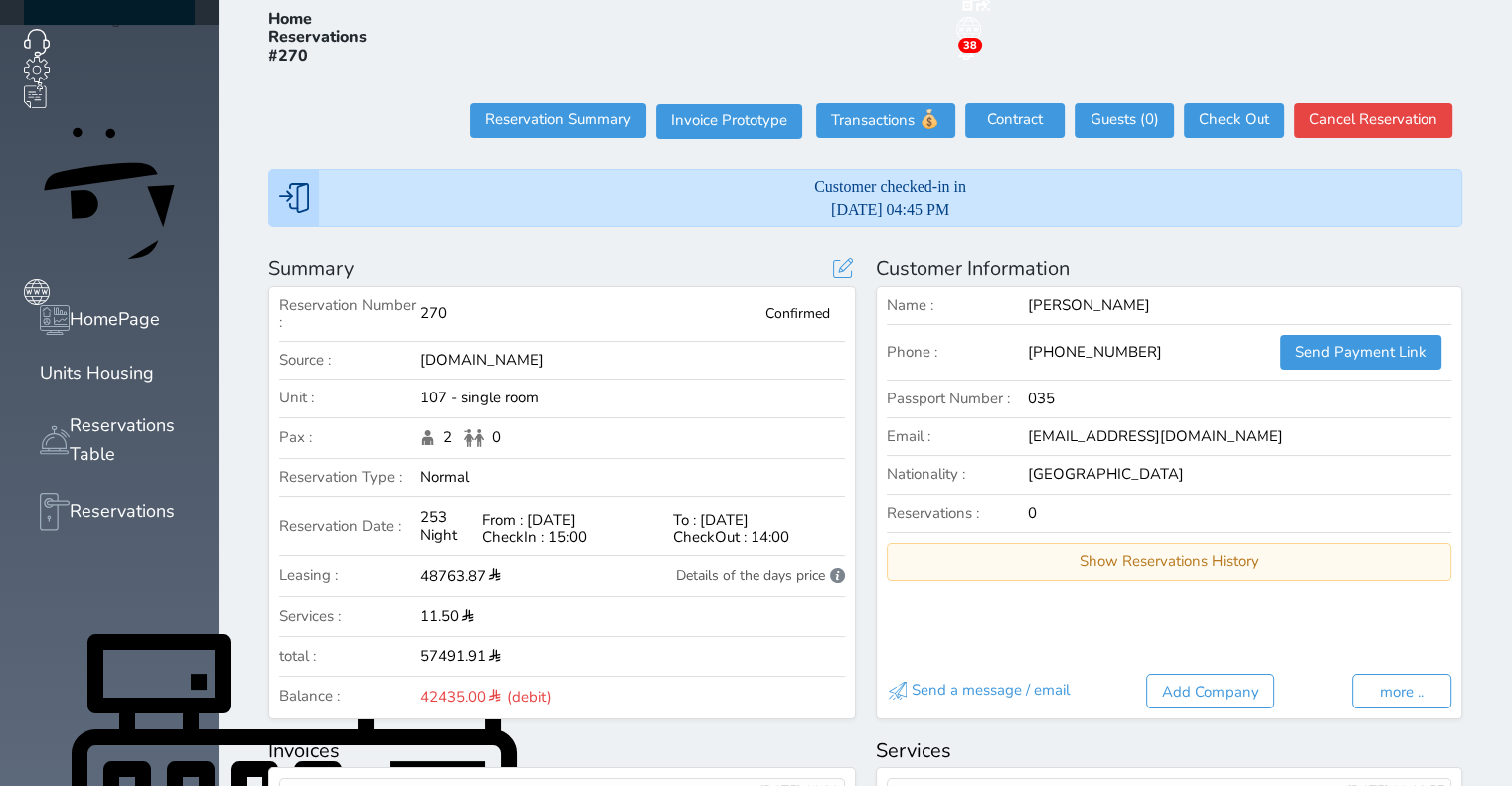 click on "Details of the days price" at bounding box center [760, 576] 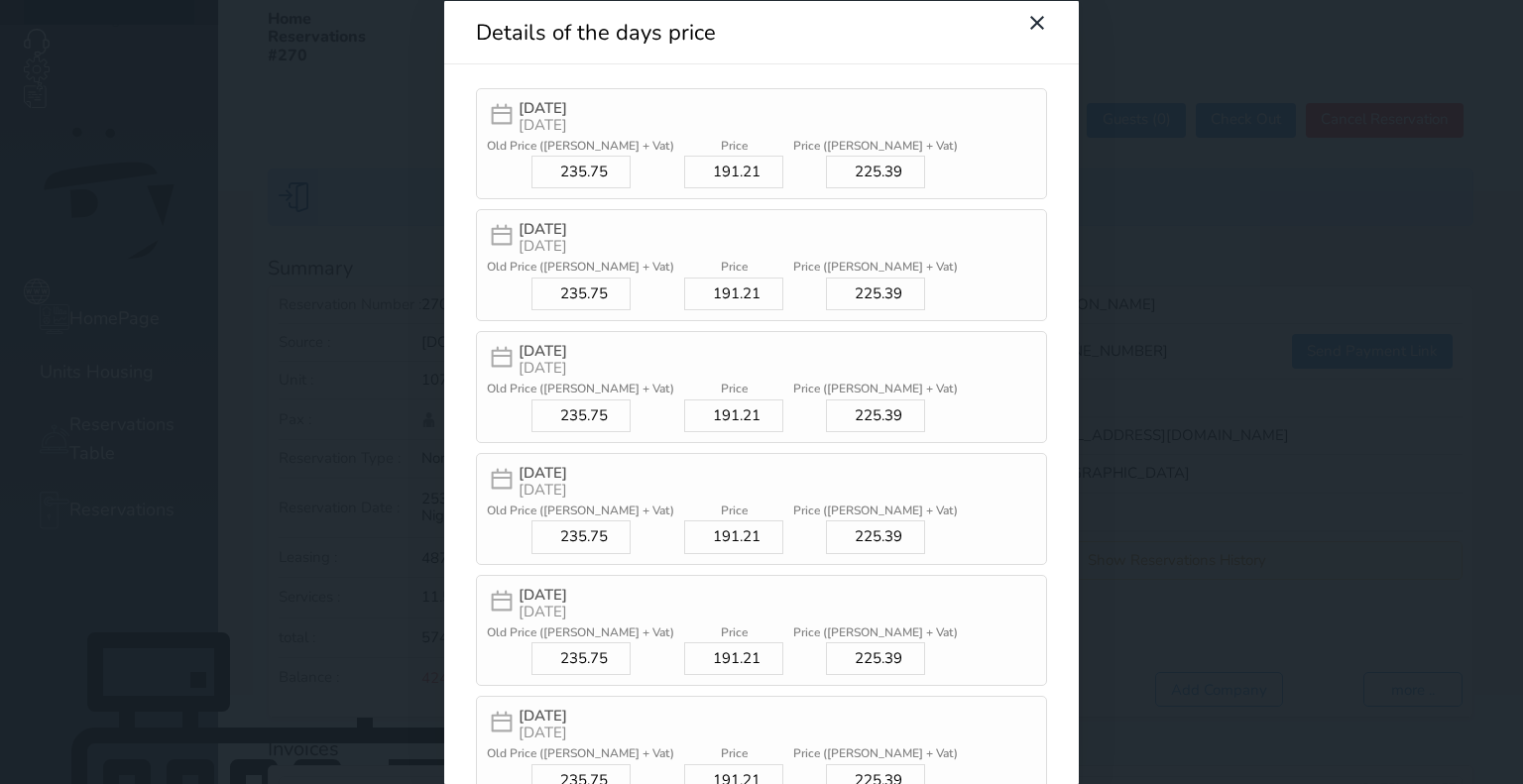 scroll, scrollTop: 3, scrollLeft: 0, axis: vertical 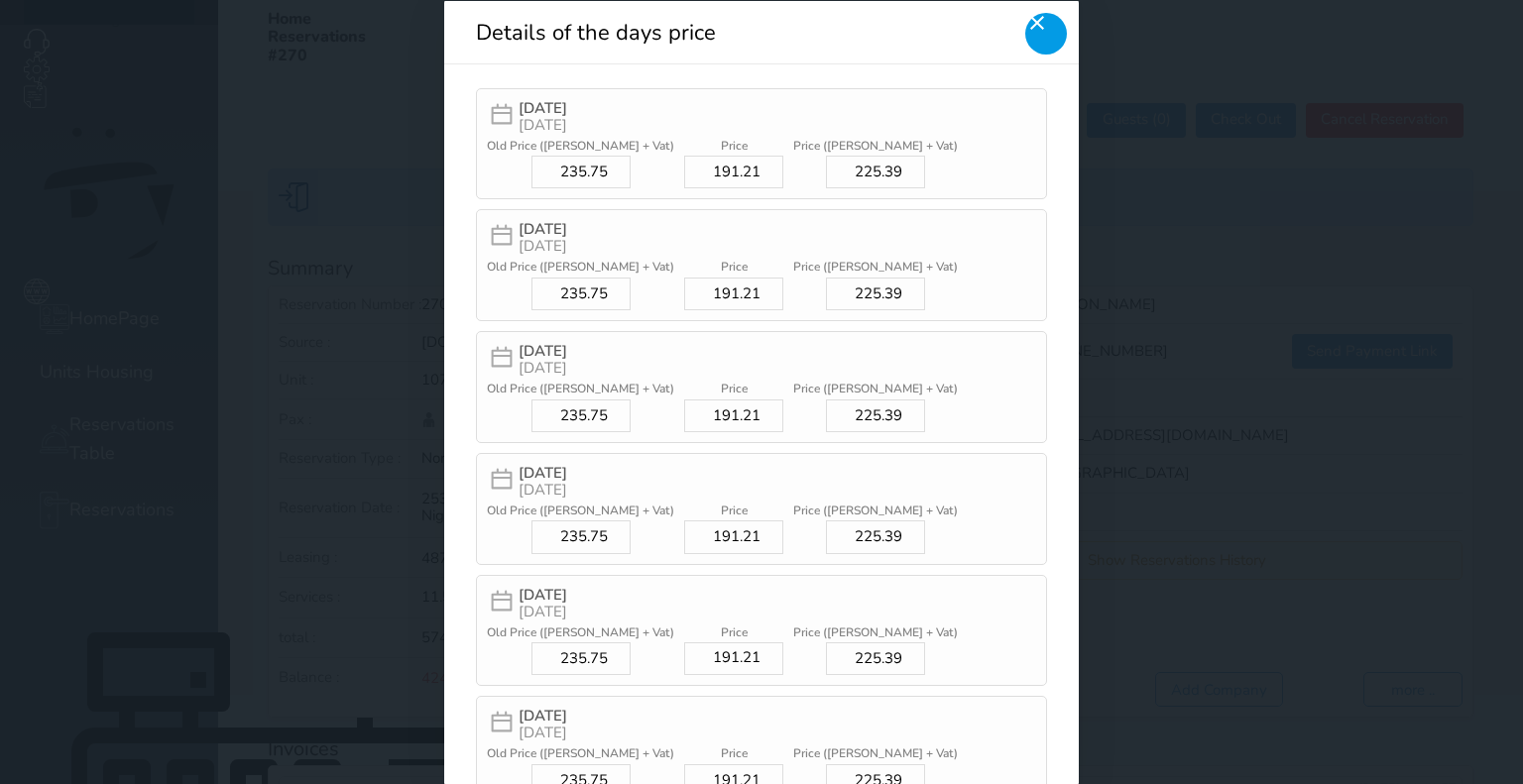 click 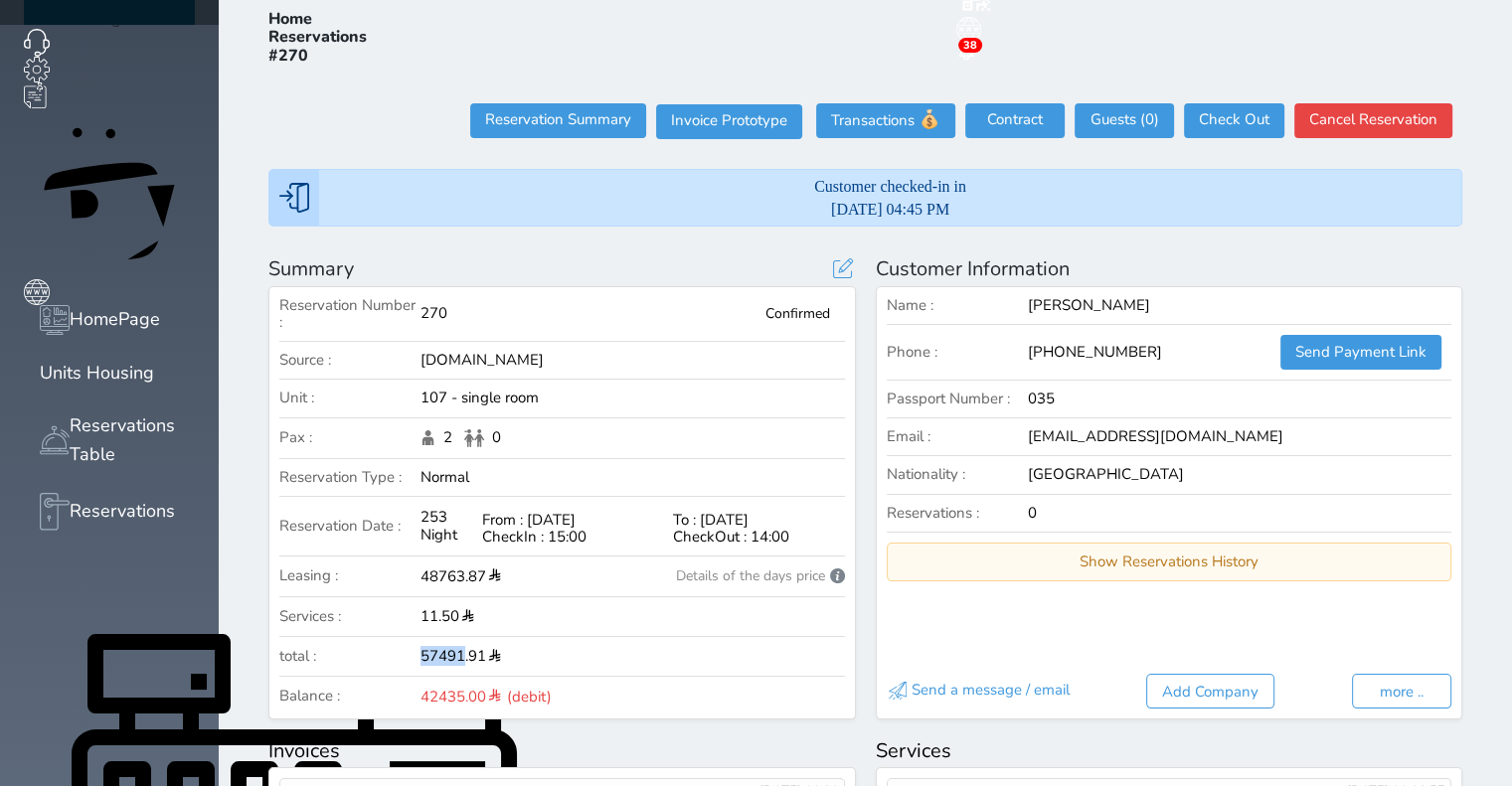 drag, startPoint x: 338, startPoint y: 568, endPoint x: 425, endPoint y: 619, distance: 100.84642 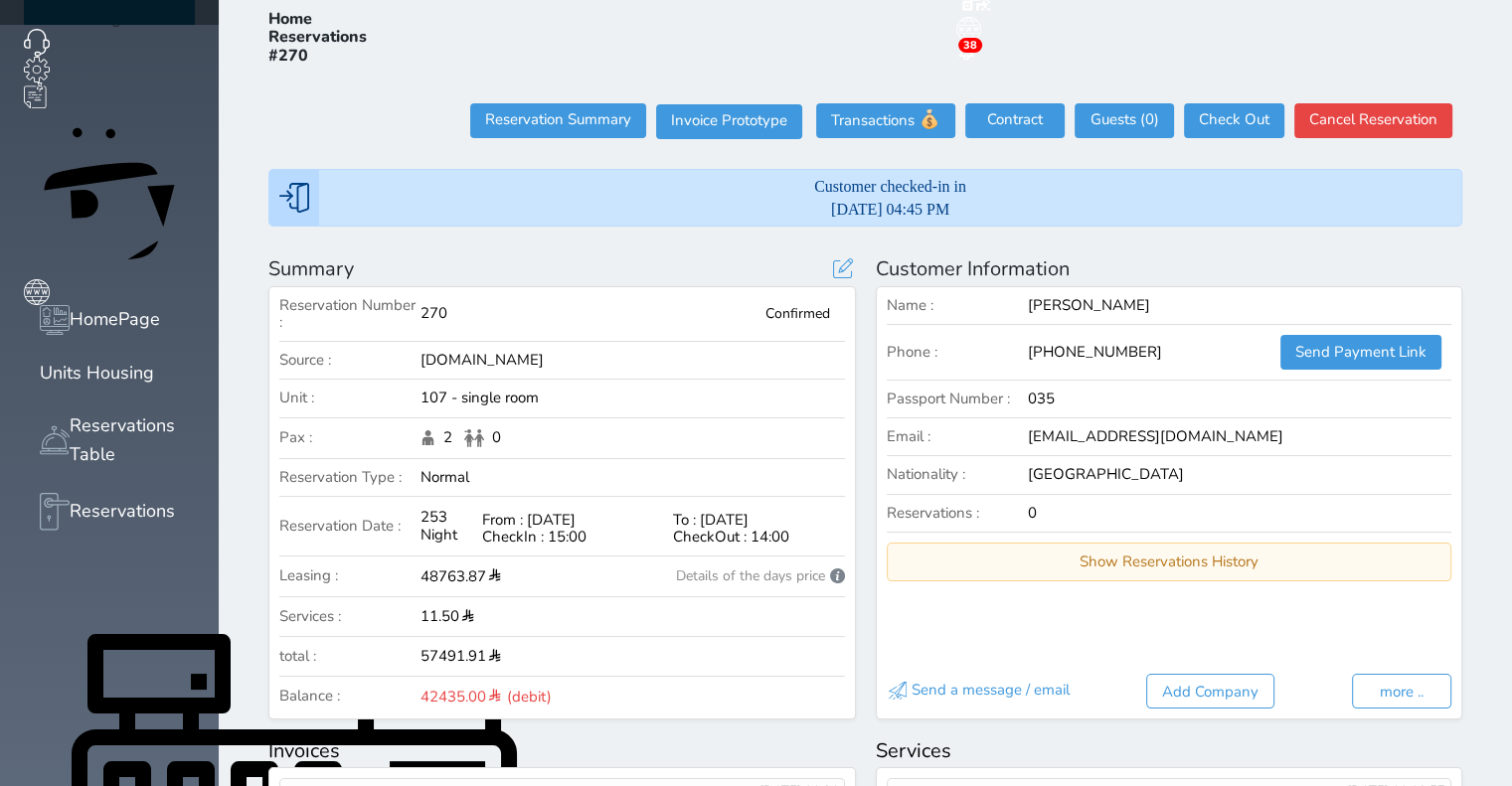 click on "11.50" at bounding box center (632, 616) 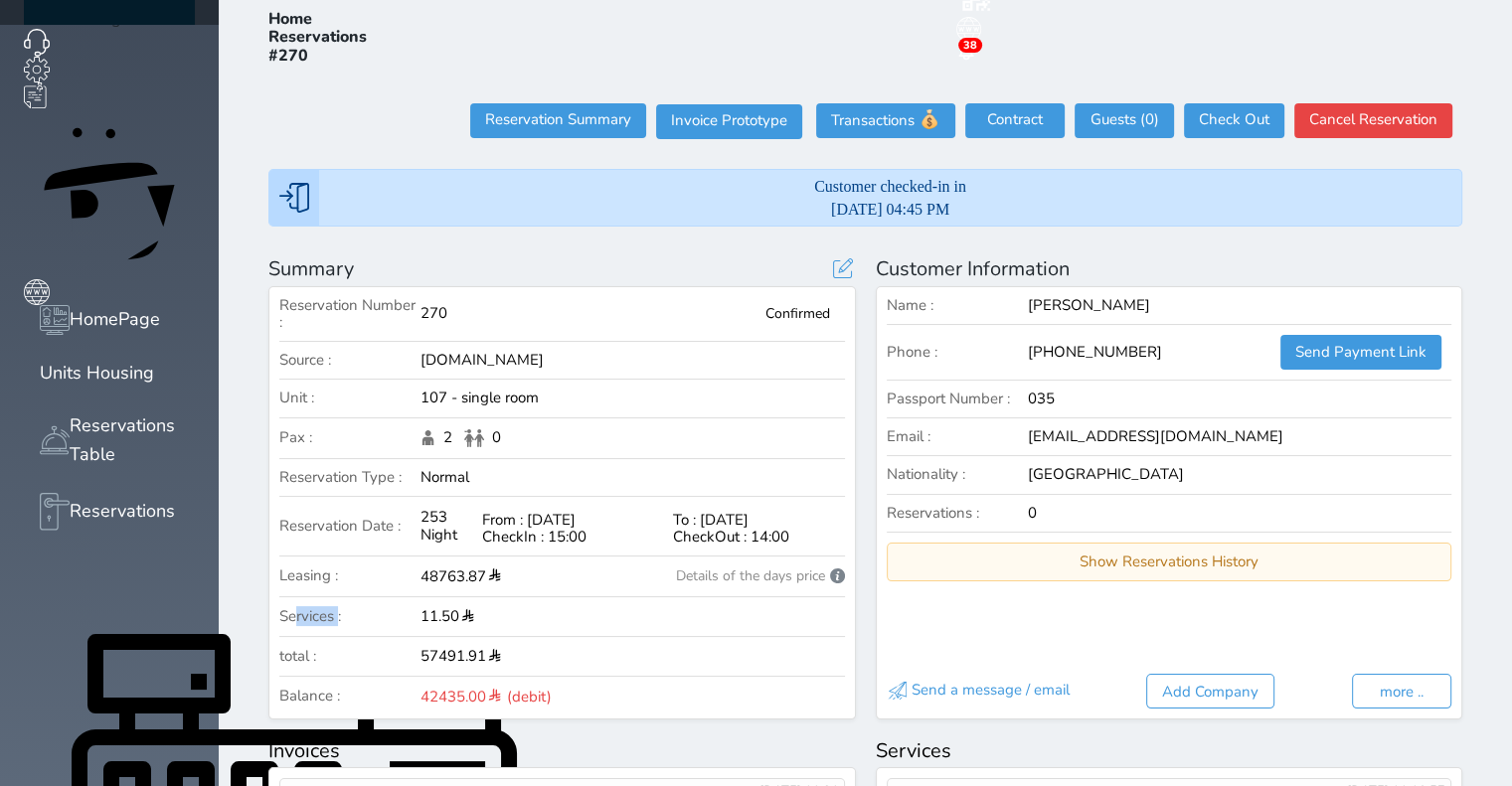 drag, startPoint x: 195, startPoint y: 524, endPoint x: 234, endPoint y: 520, distance: 39.20459 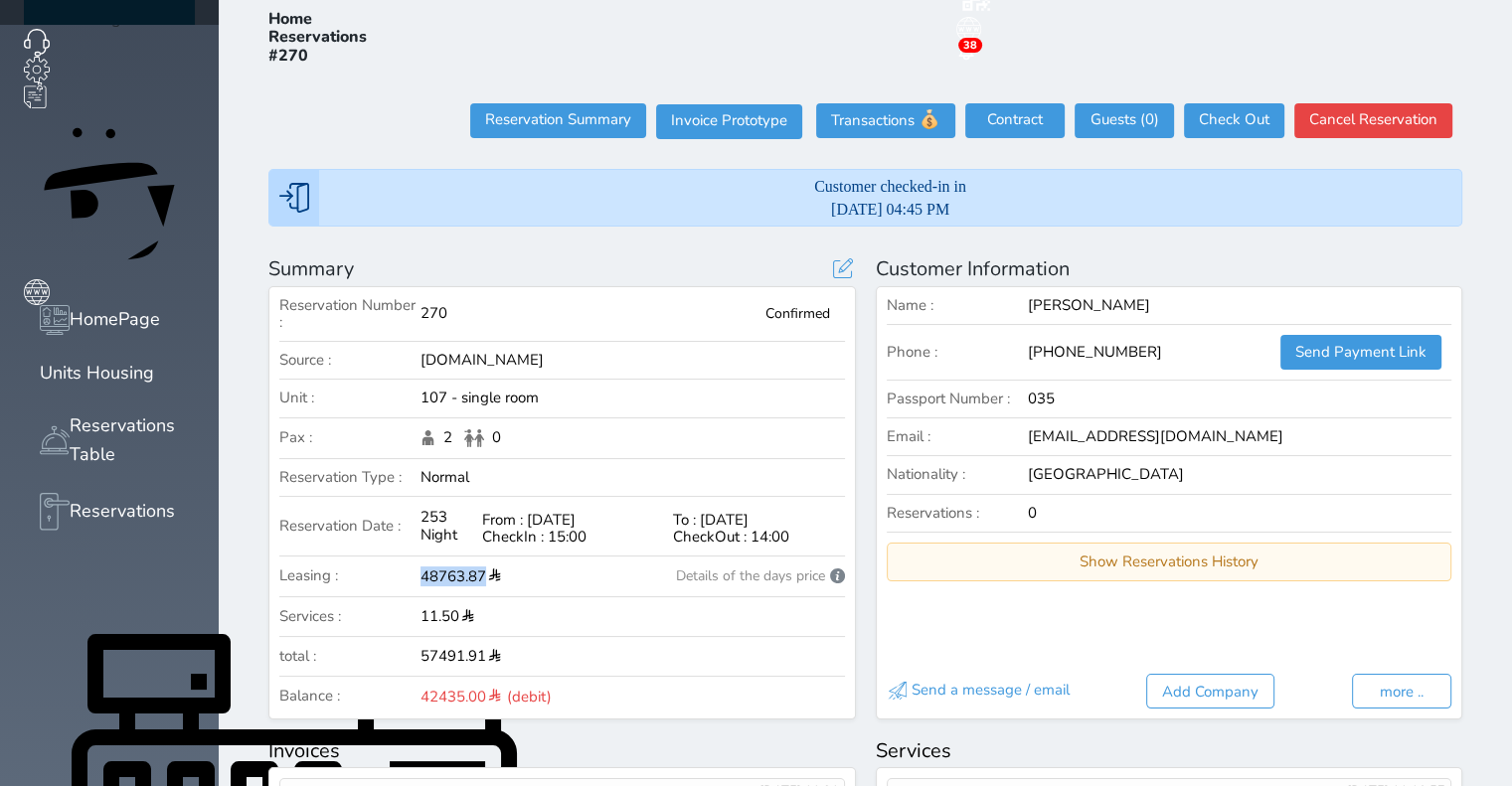 drag, startPoint x: 339, startPoint y: 486, endPoint x: 395, endPoint y: 484, distance: 56.0357 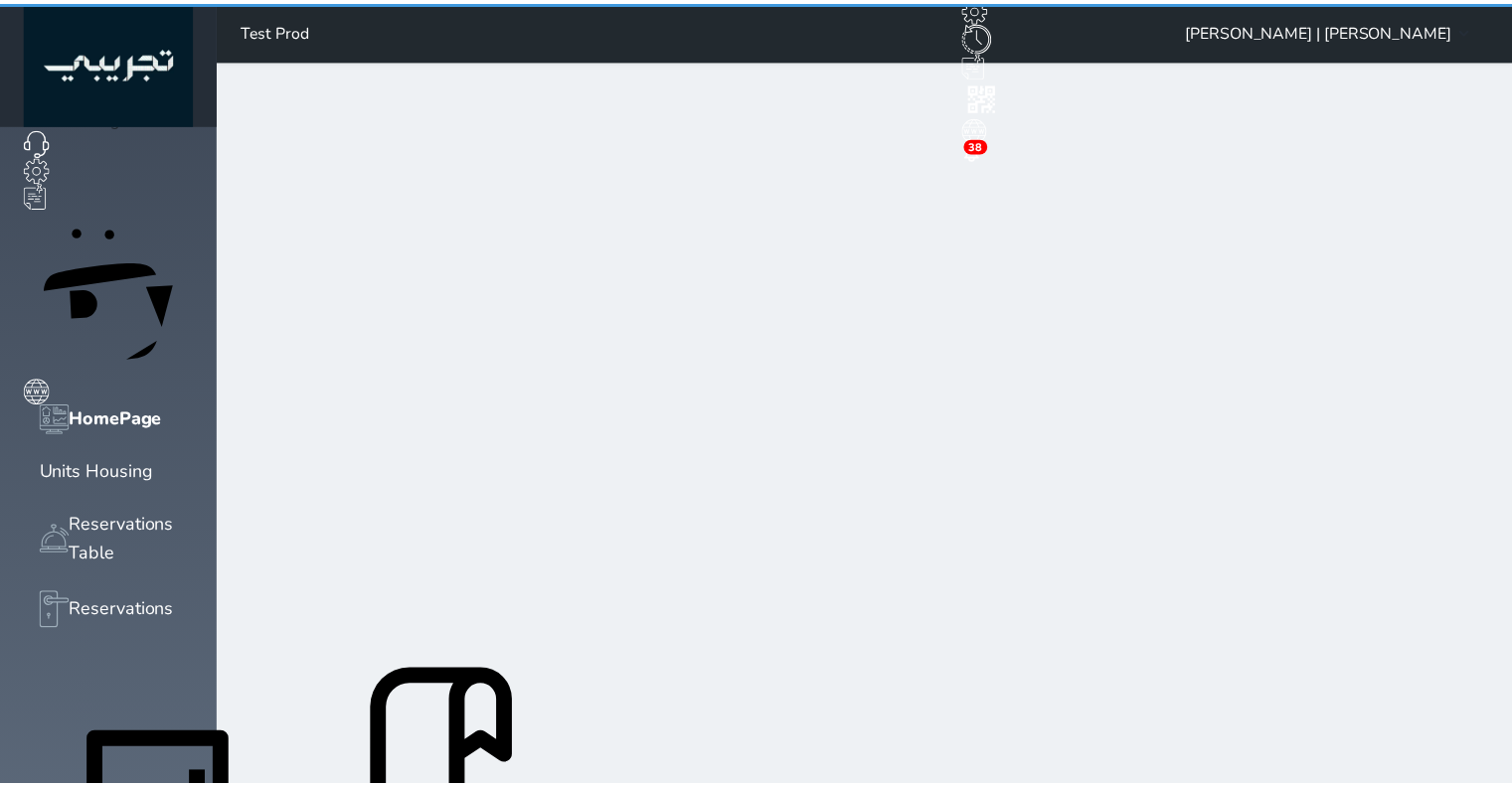 scroll, scrollTop: 0, scrollLeft: 0, axis: both 